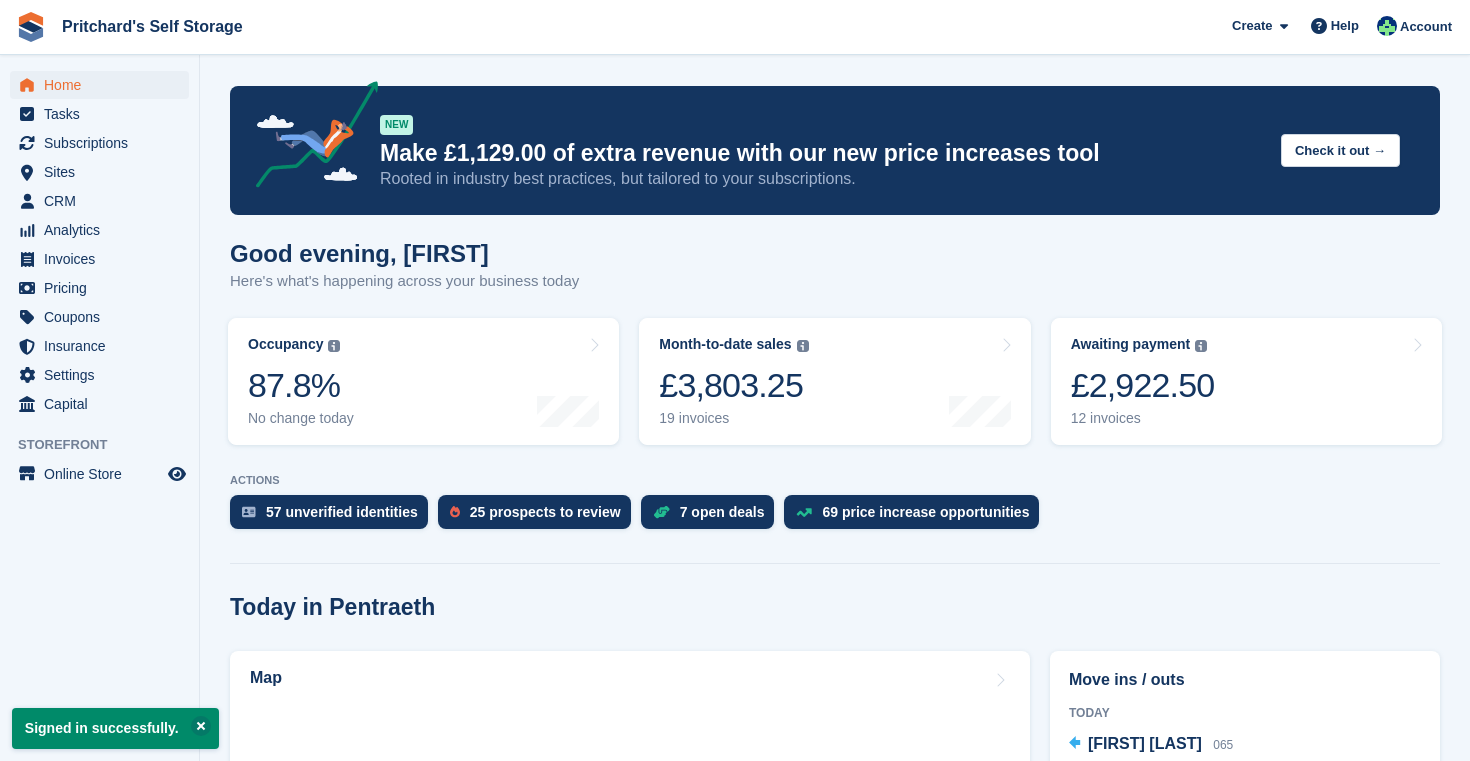 scroll, scrollTop: 0, scrollLeft: 0, axis: both 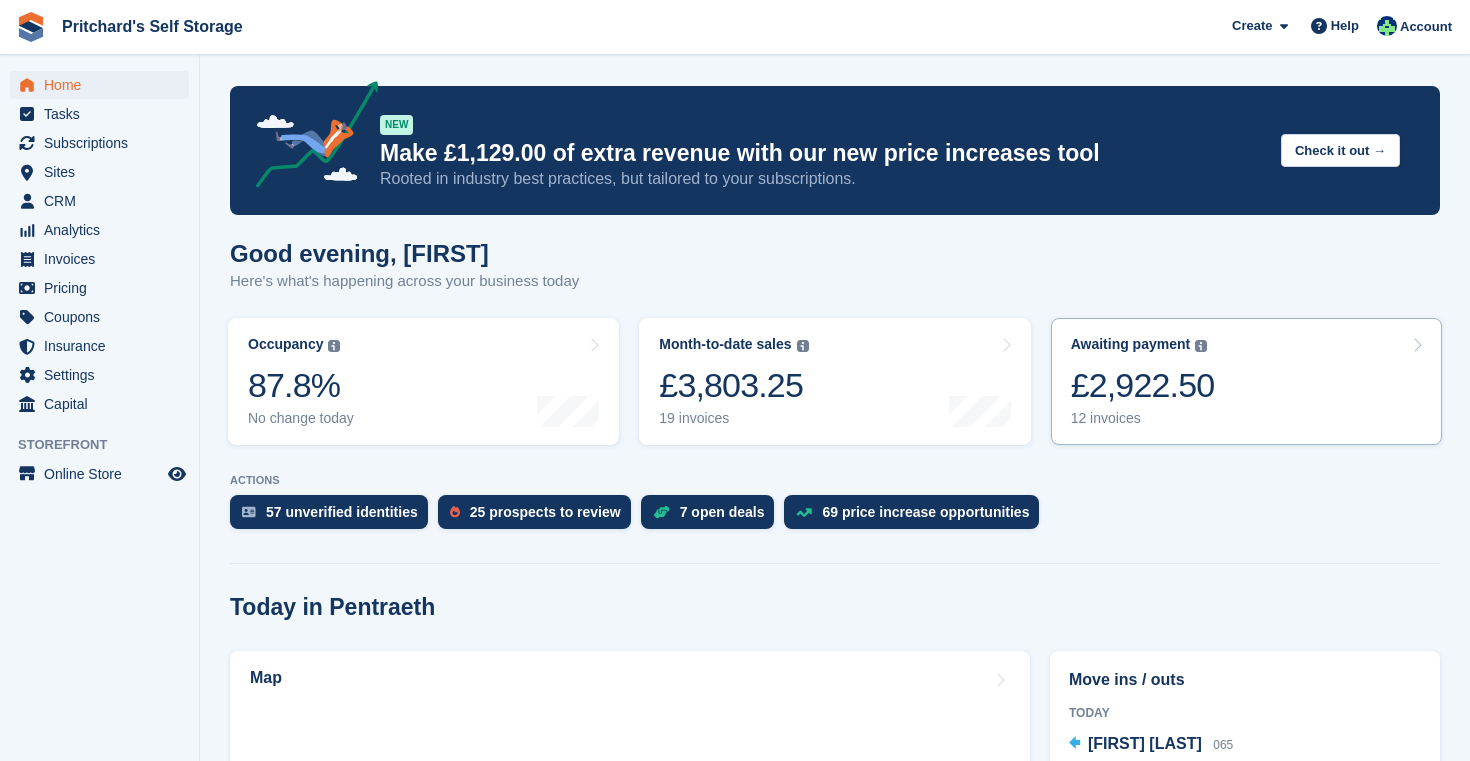 click on "Awaiting payment
The total outstanding balance on all open invoices.
£2,922.50
12 invoices" at bounding box center (1246, 381) 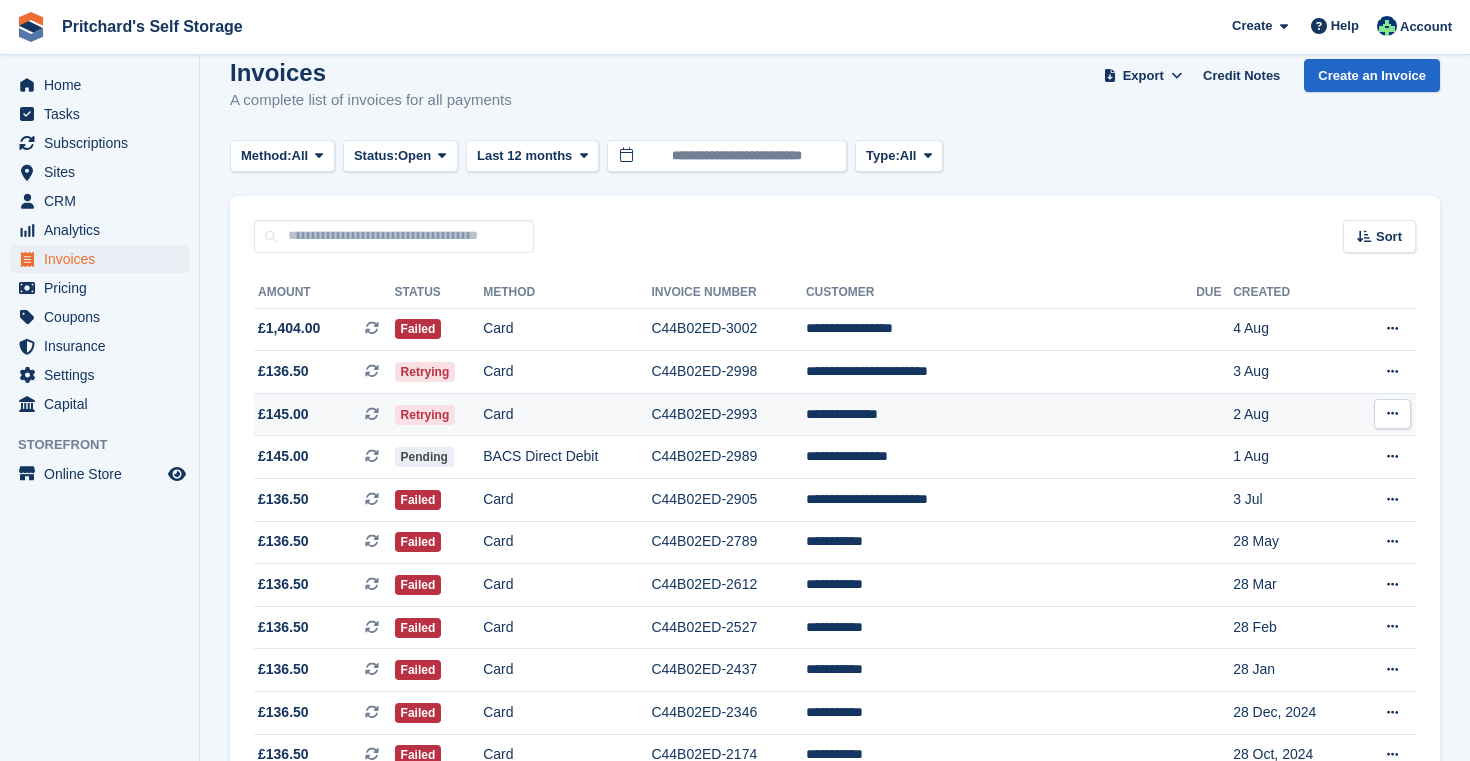 scroll, scrollTop: 22, scrollLeft: 0, axis: vertical 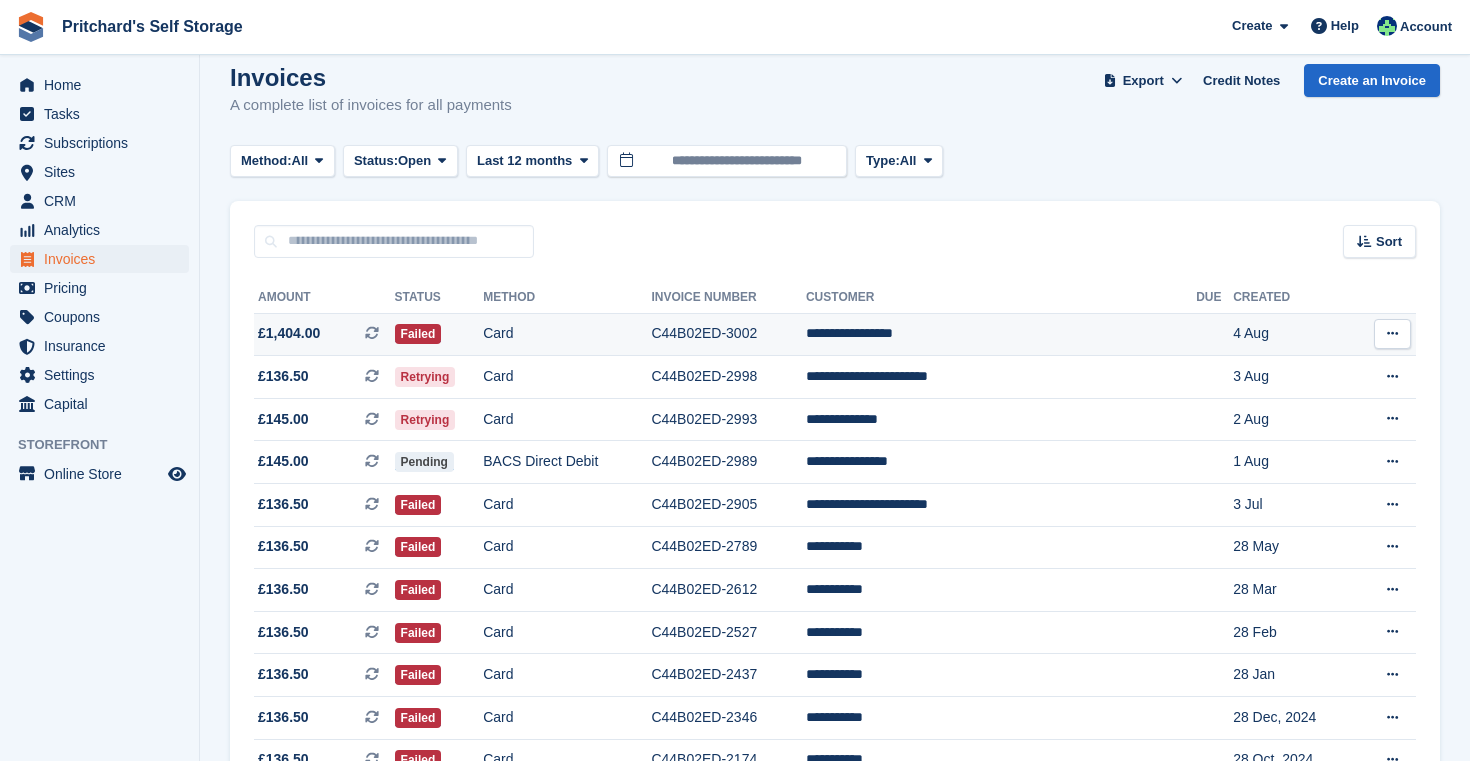 click on "Card" at bounding box center [567, 334] 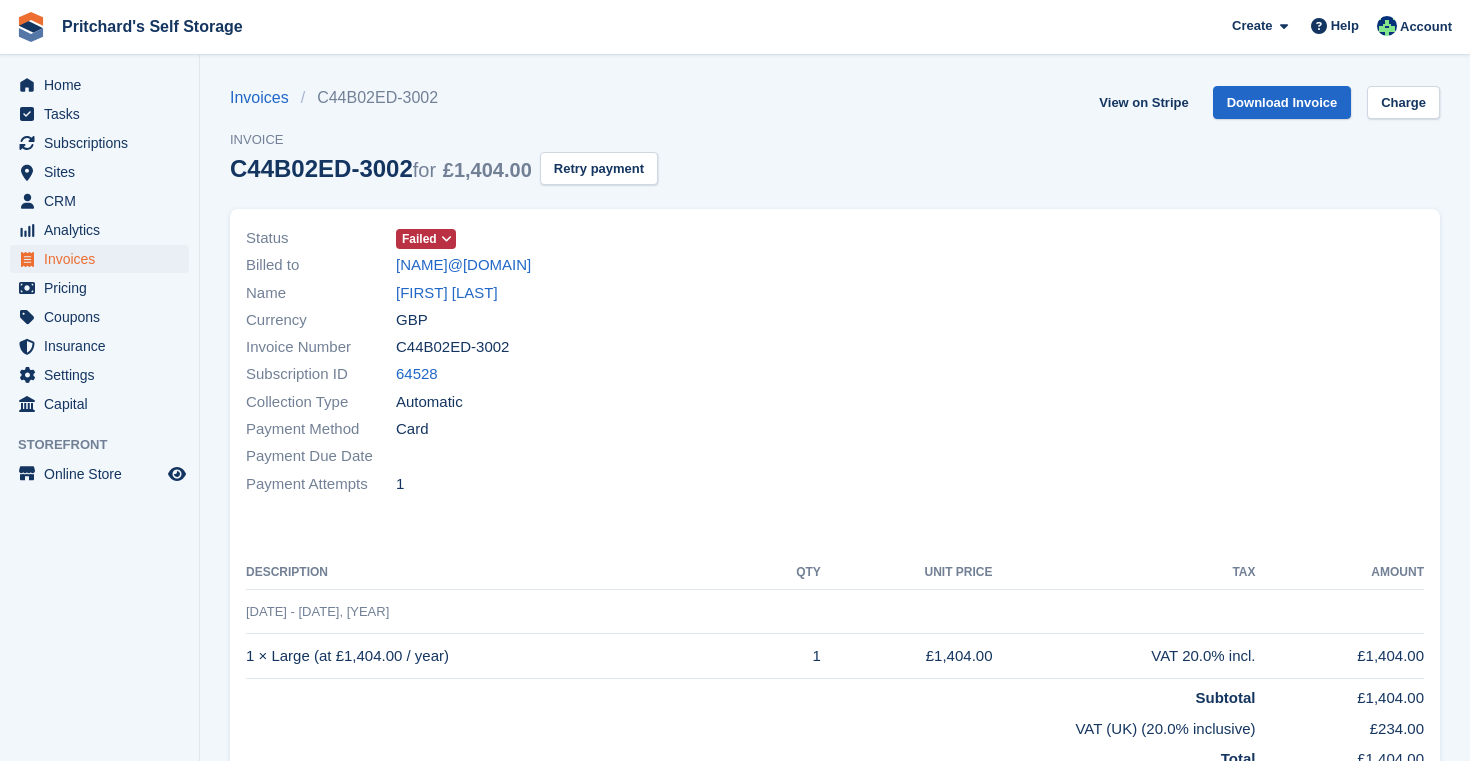 scroll, scrollTop: 0, scrollLeft: 0, axis: both 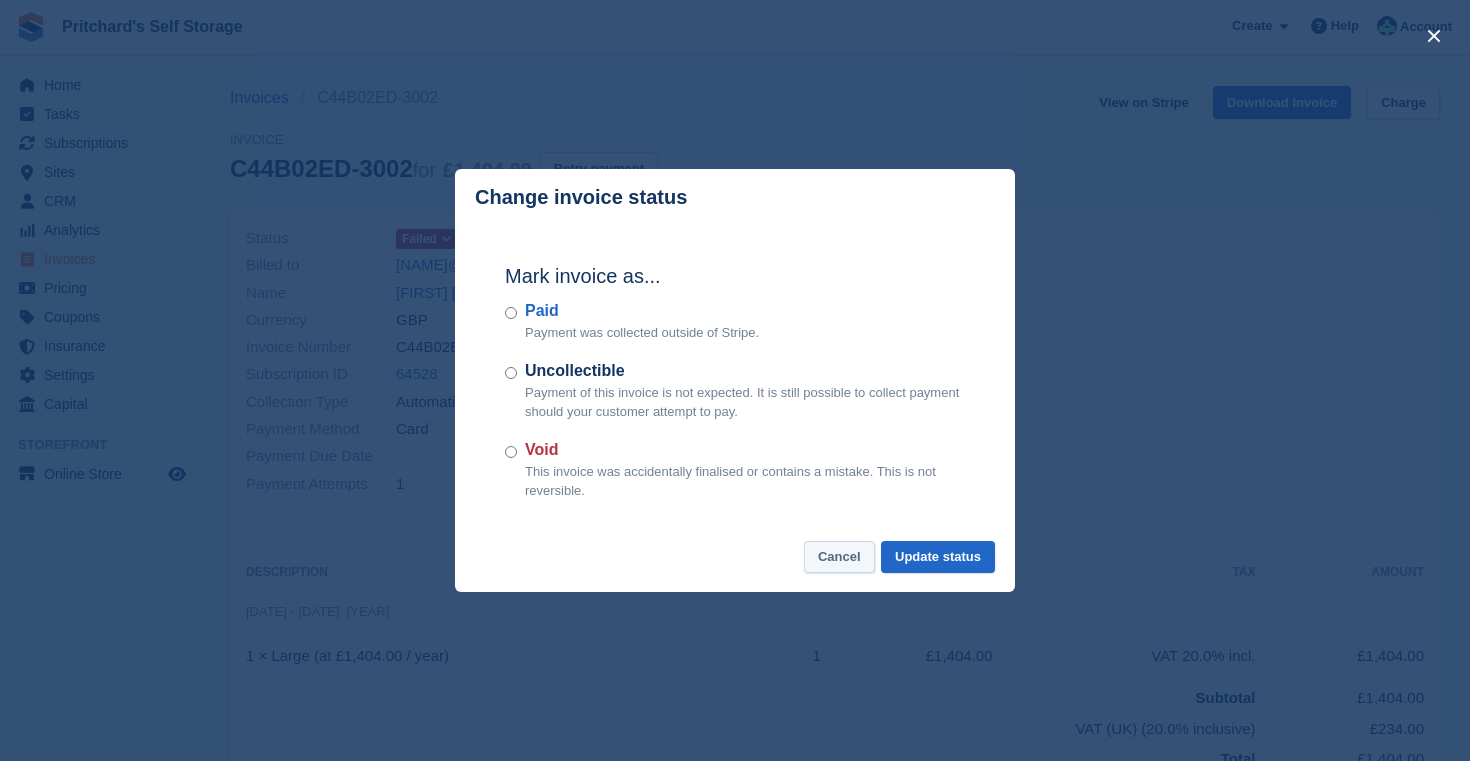 click on "Cancel" at bounding box center [839, 557] 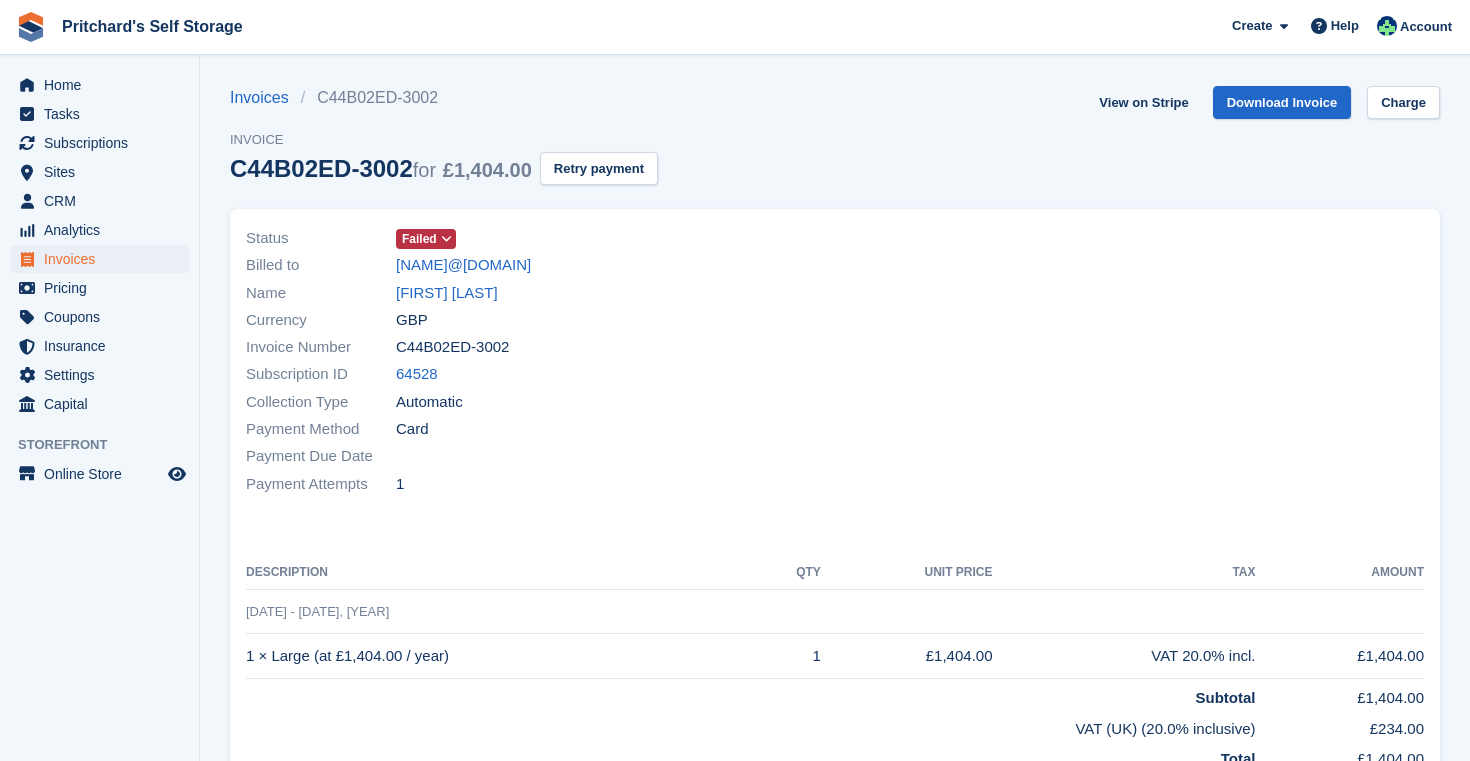 click on "Invoice" at bounding box center [444, 140] 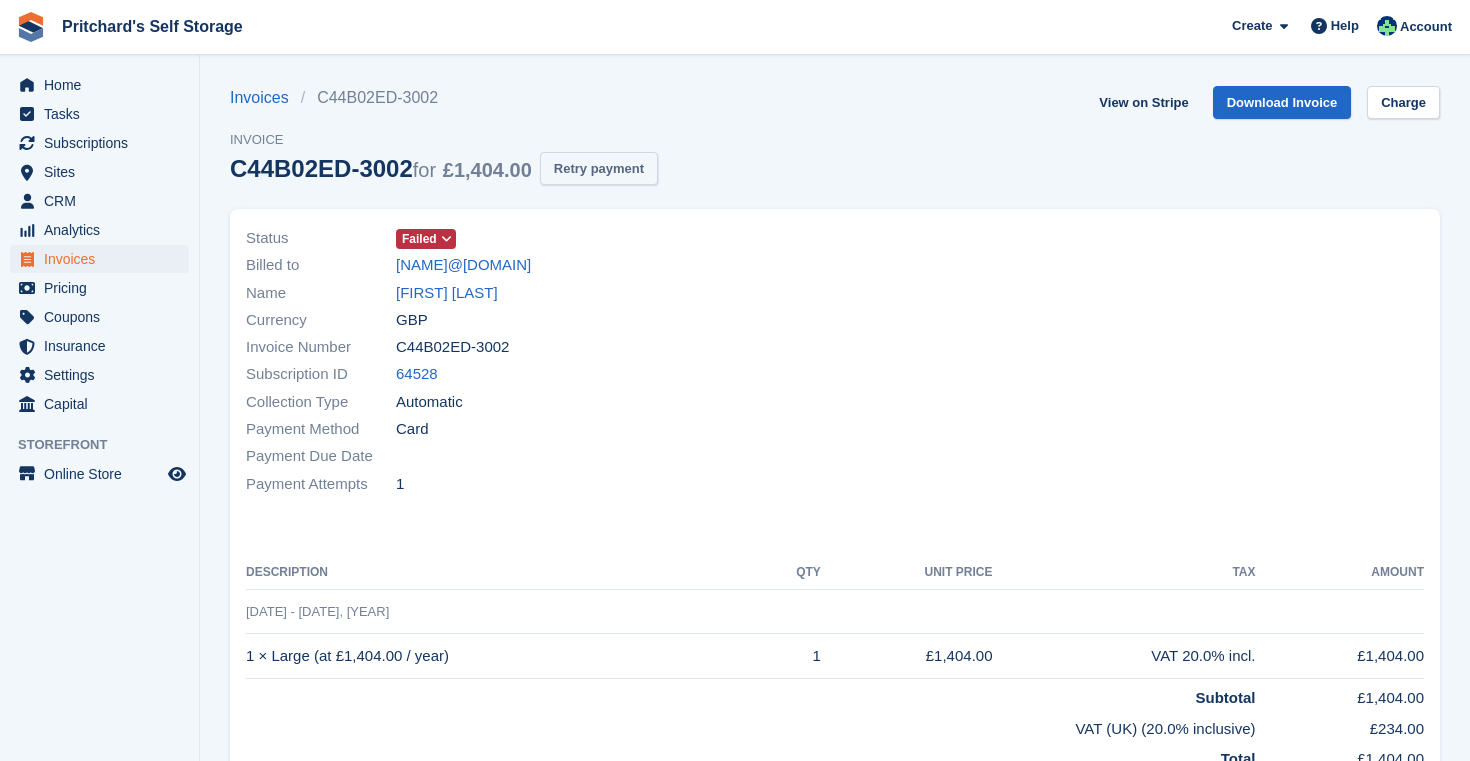 click on "Retry payment" at bounding box center [599, 168] 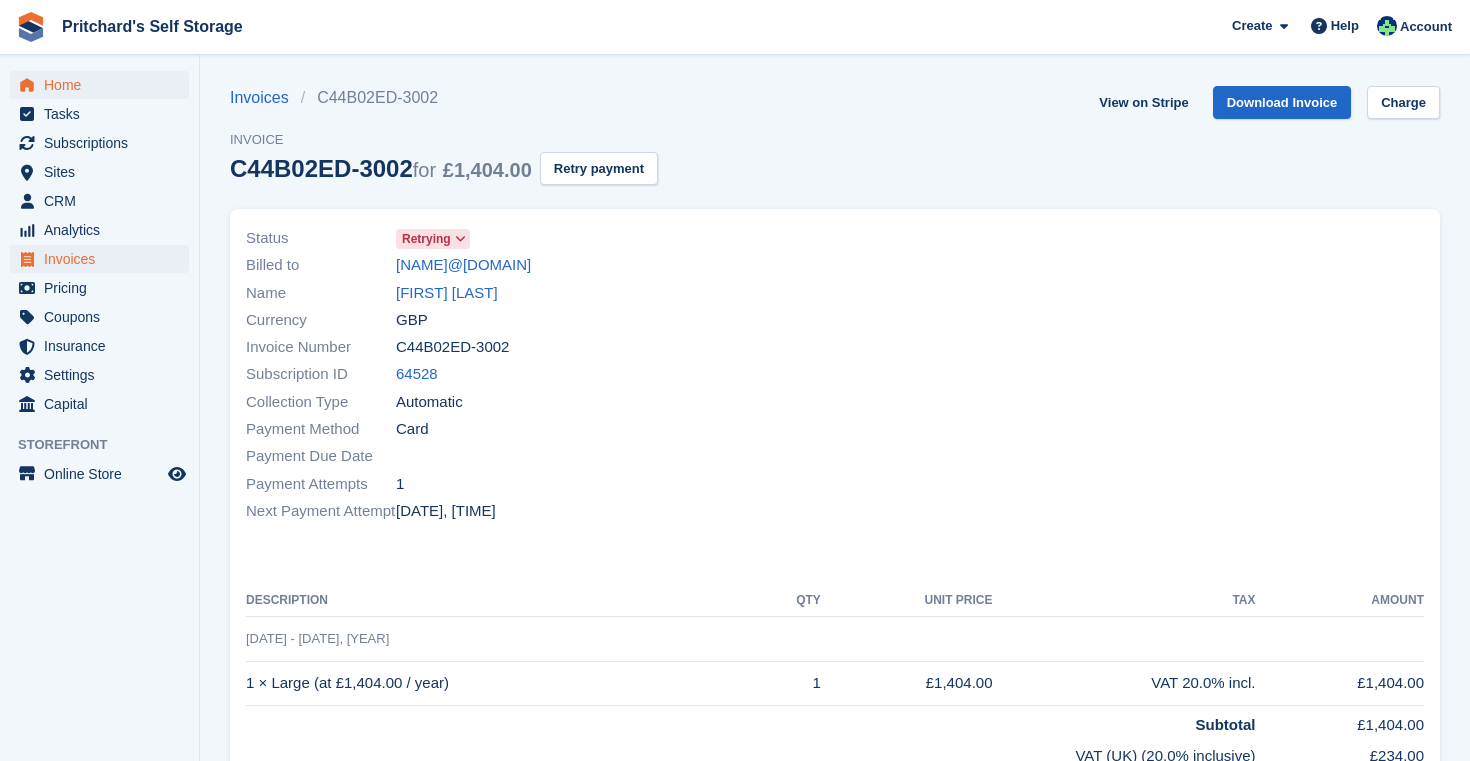 click on "Home" at bounding box center [104, 85] 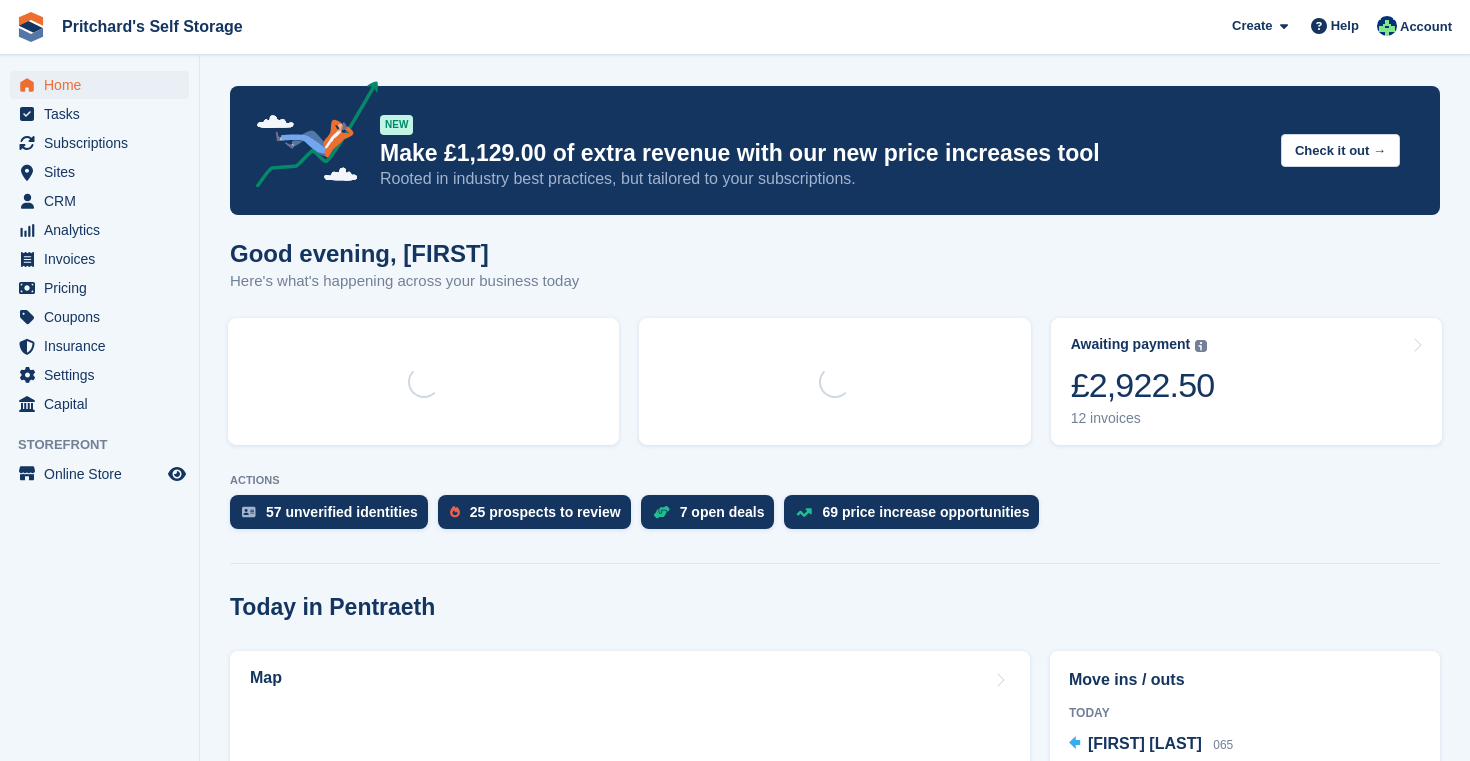 scroll, scrollTop: 0, scrollLeft: 0, axis: both 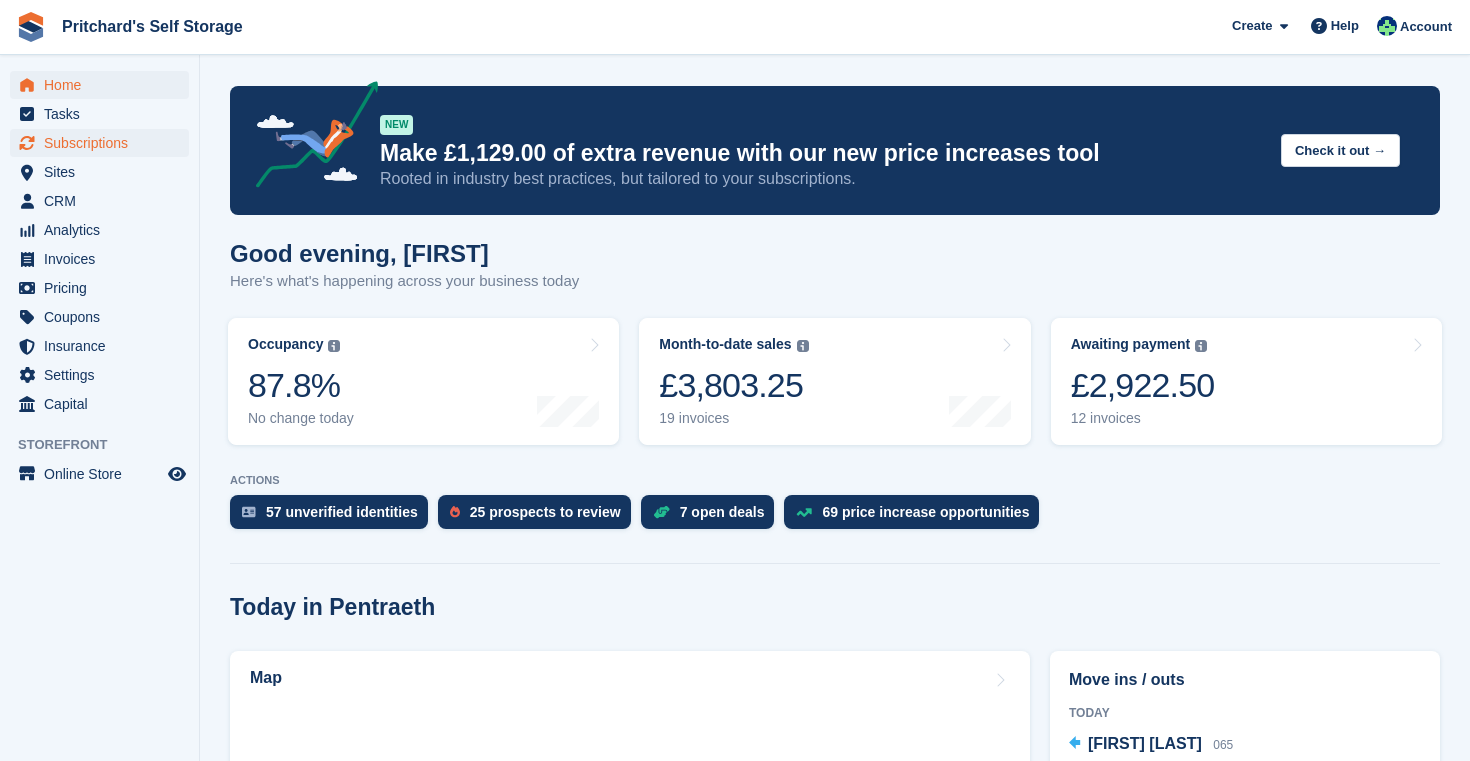 click on "Subscriptions" at bounding box center (104, 143) 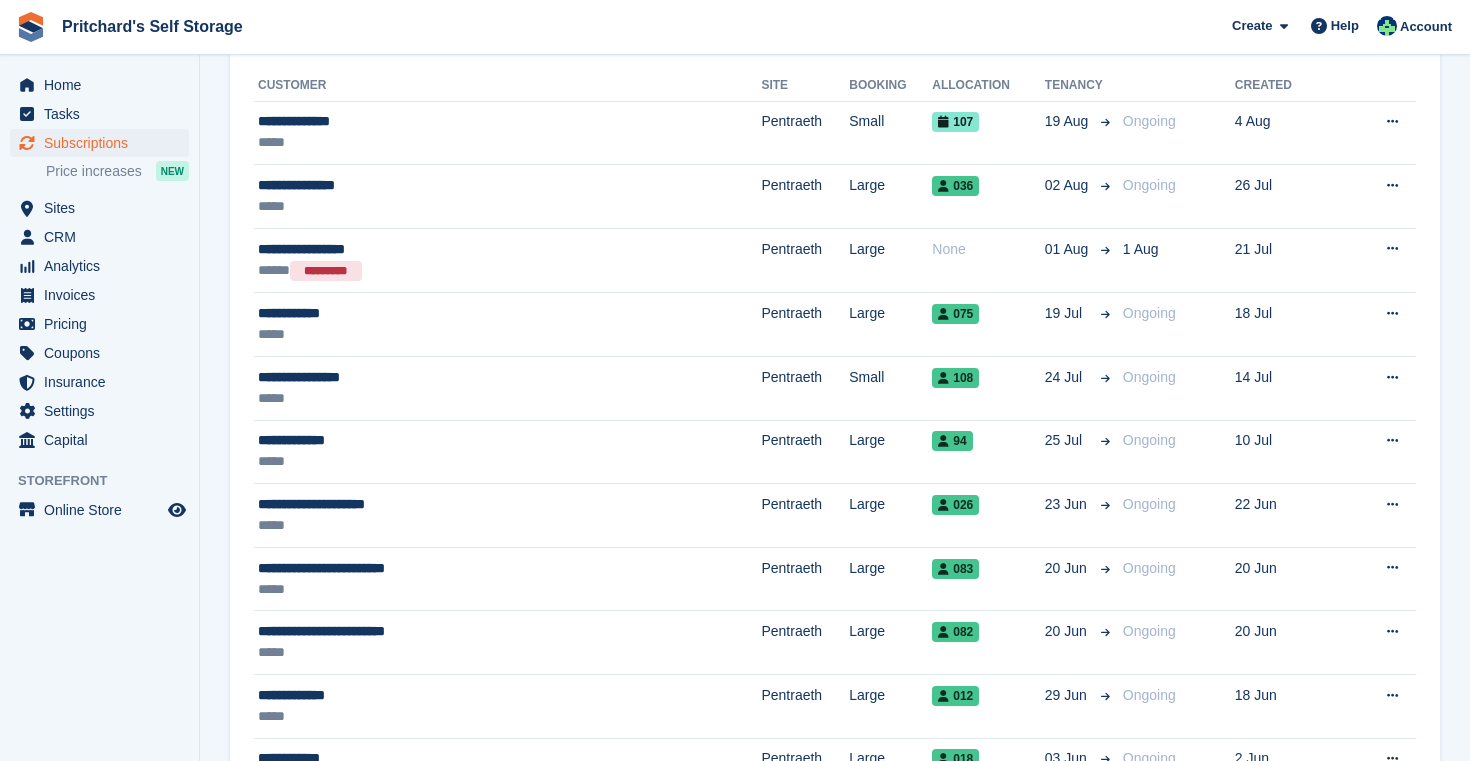 scroll, scrollTop: 235, scrollLeft: 0, axis: vertical 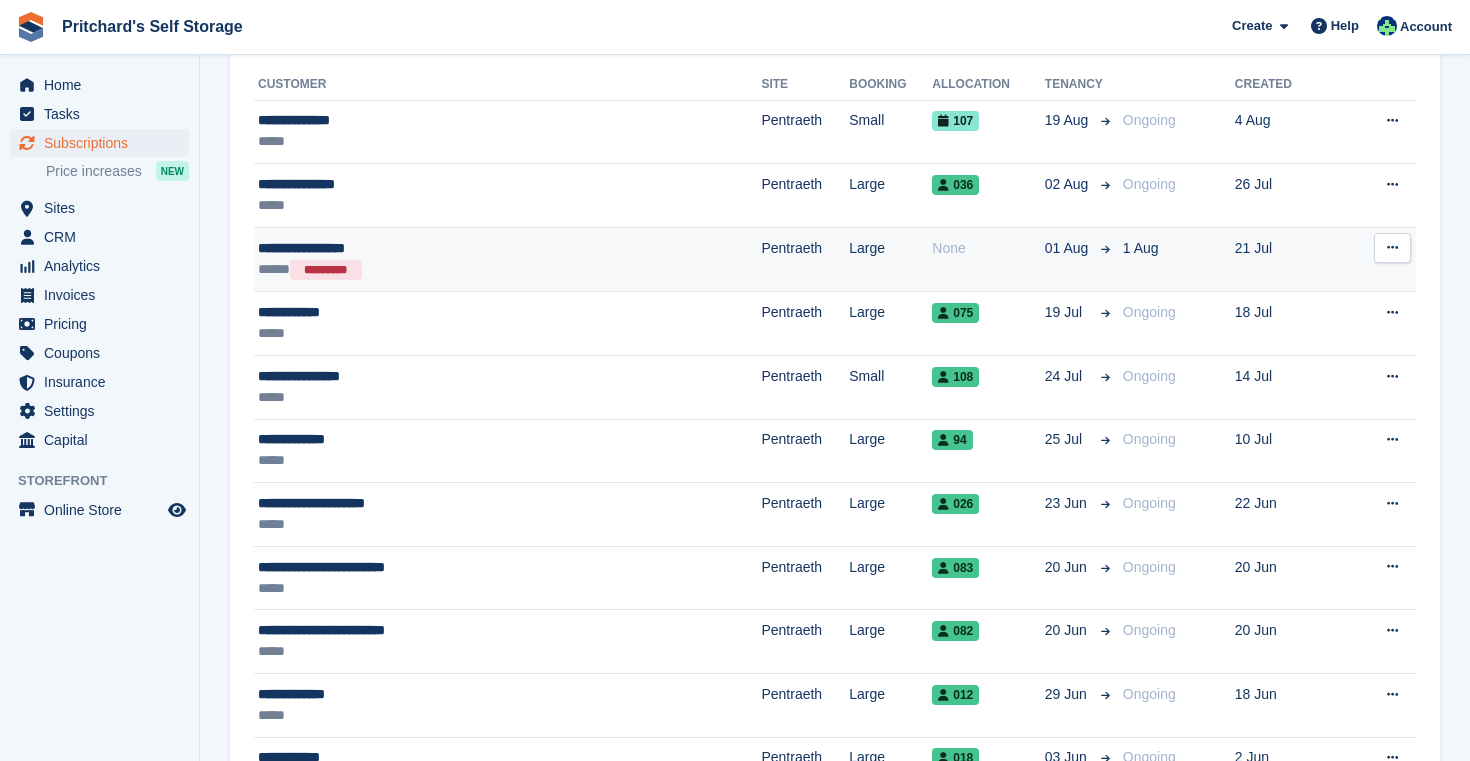 click on "Large" at bounding box center [890, 259] 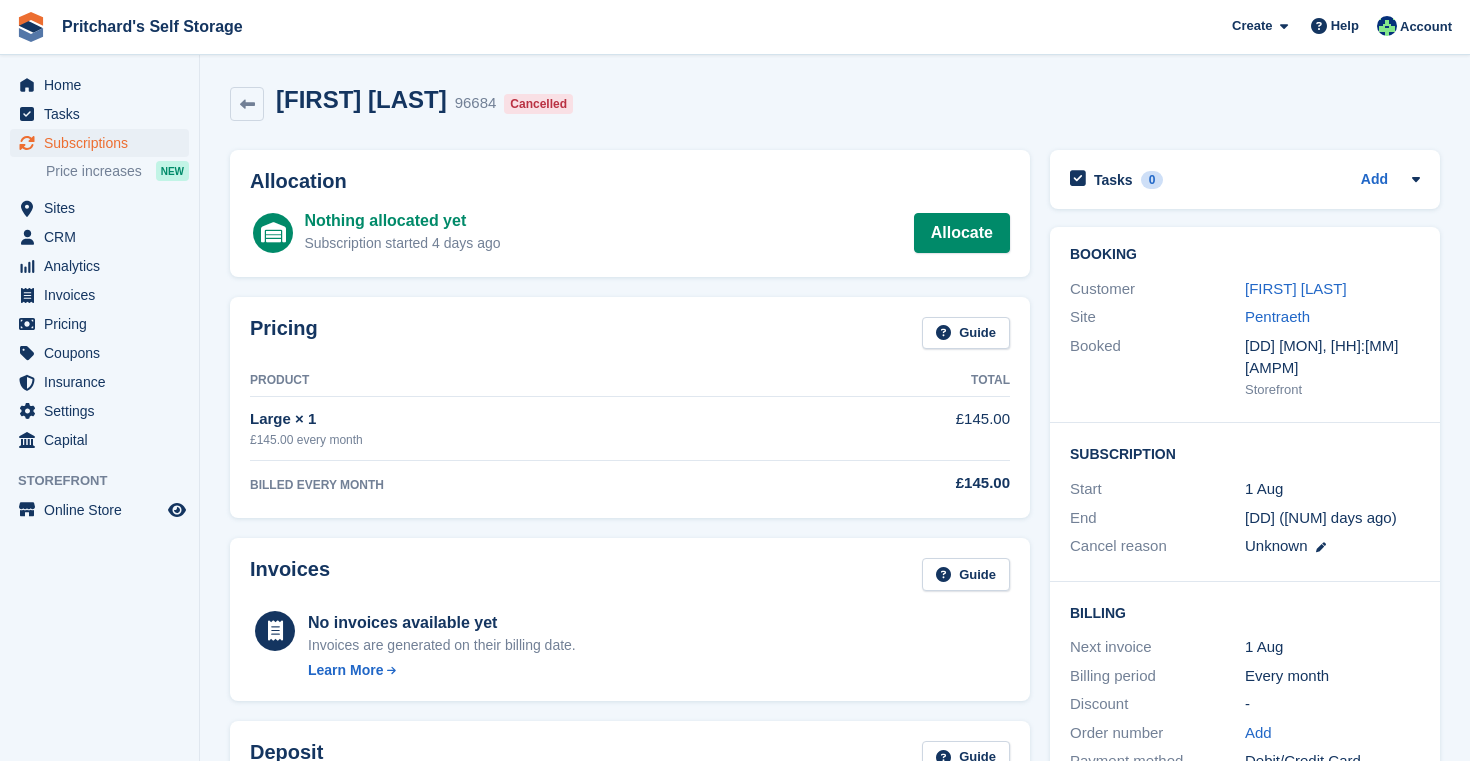 scroll, scrollTop: 0, scrollLeft: 0, axis: both 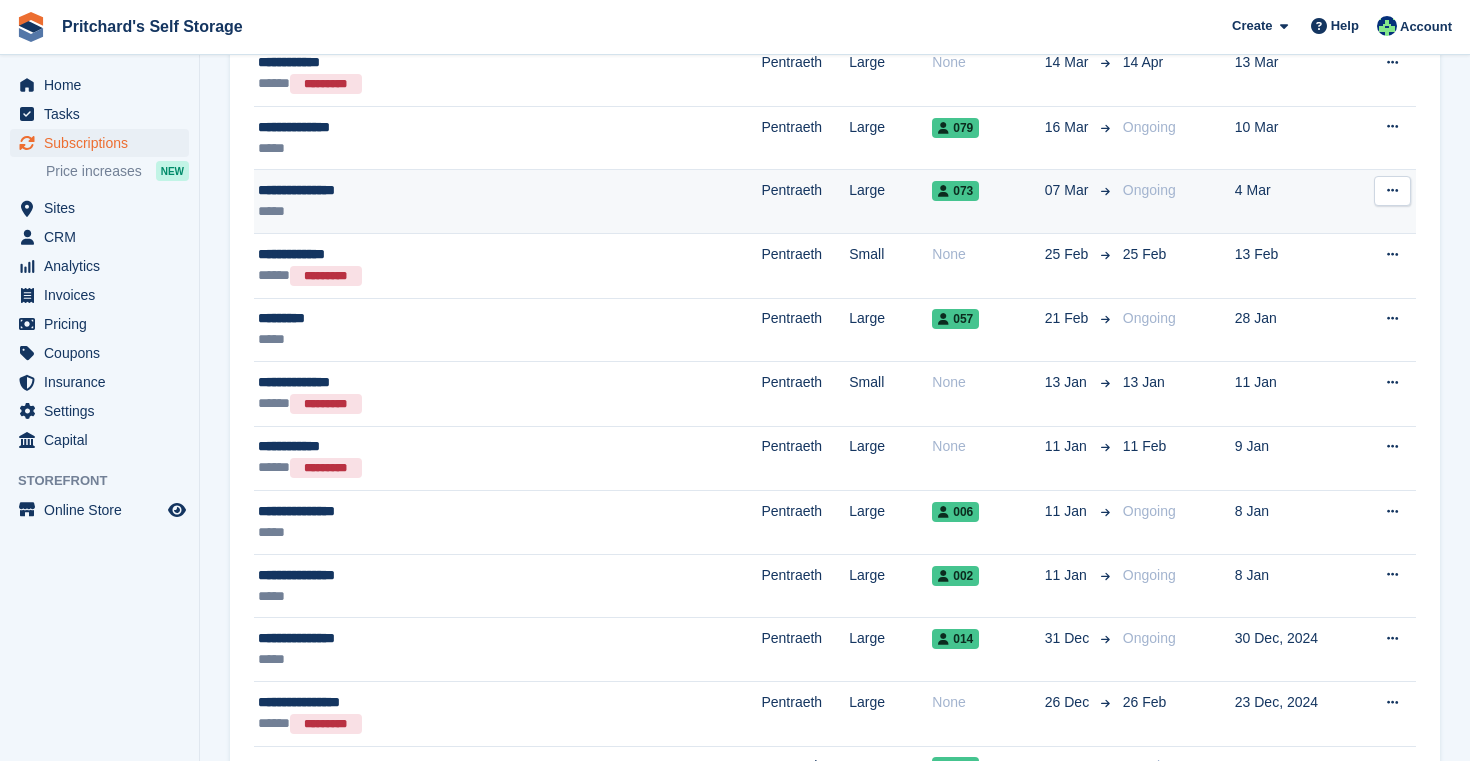 click on "Pentraeth" at bounding box center [805, 202] 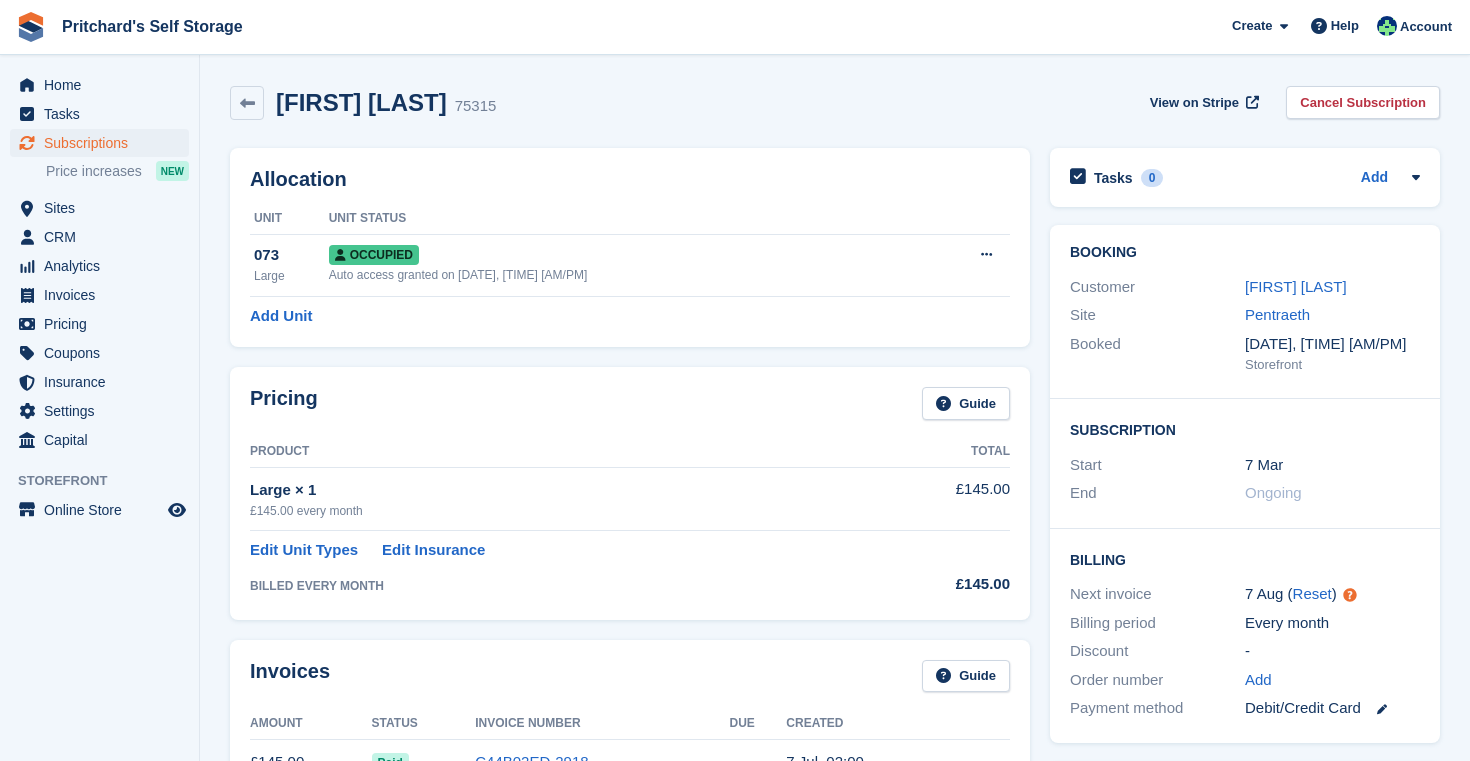 scroll, scrollTop: 0, scrollLeft: 0, axis: both 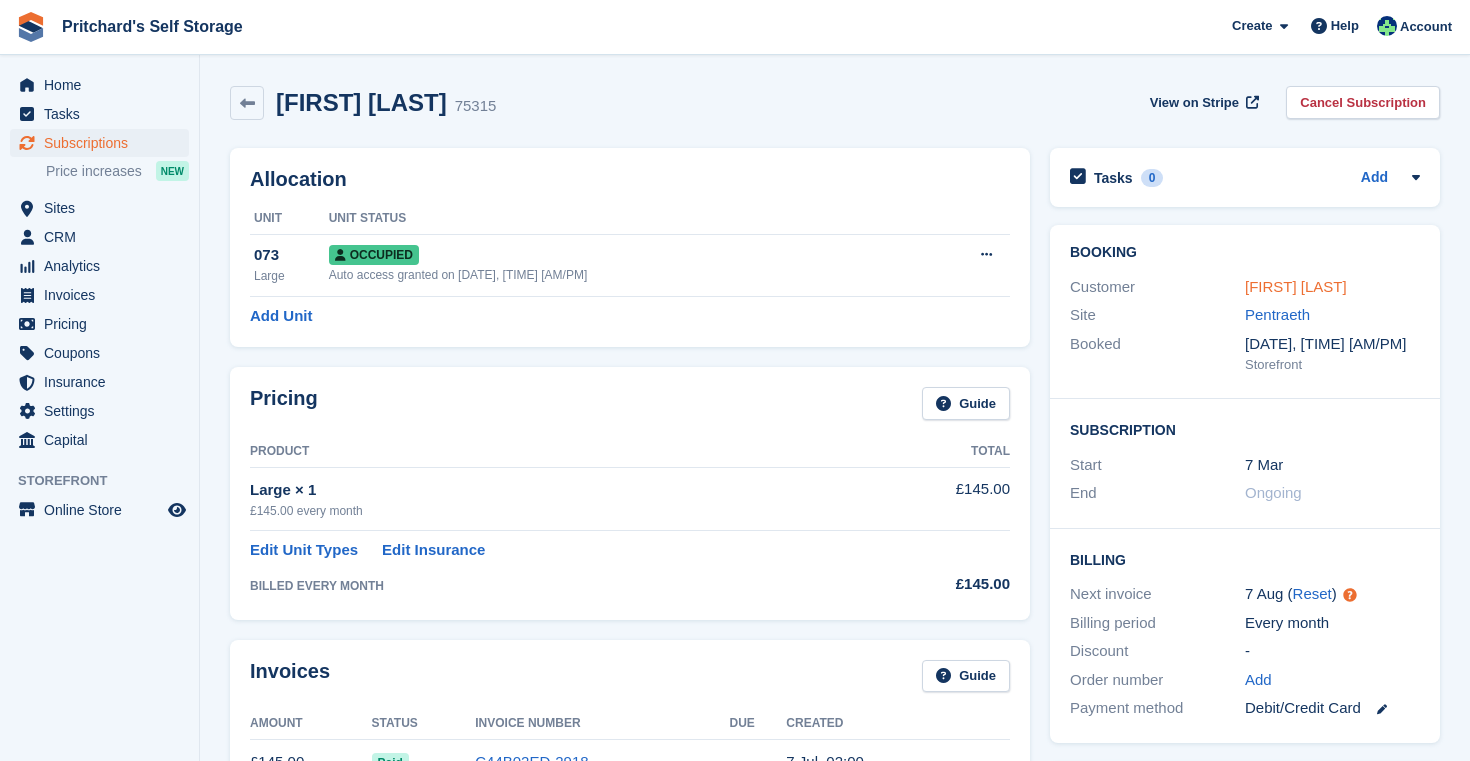 click on "Karen  Houghton" at bounding box center (1296, 286) 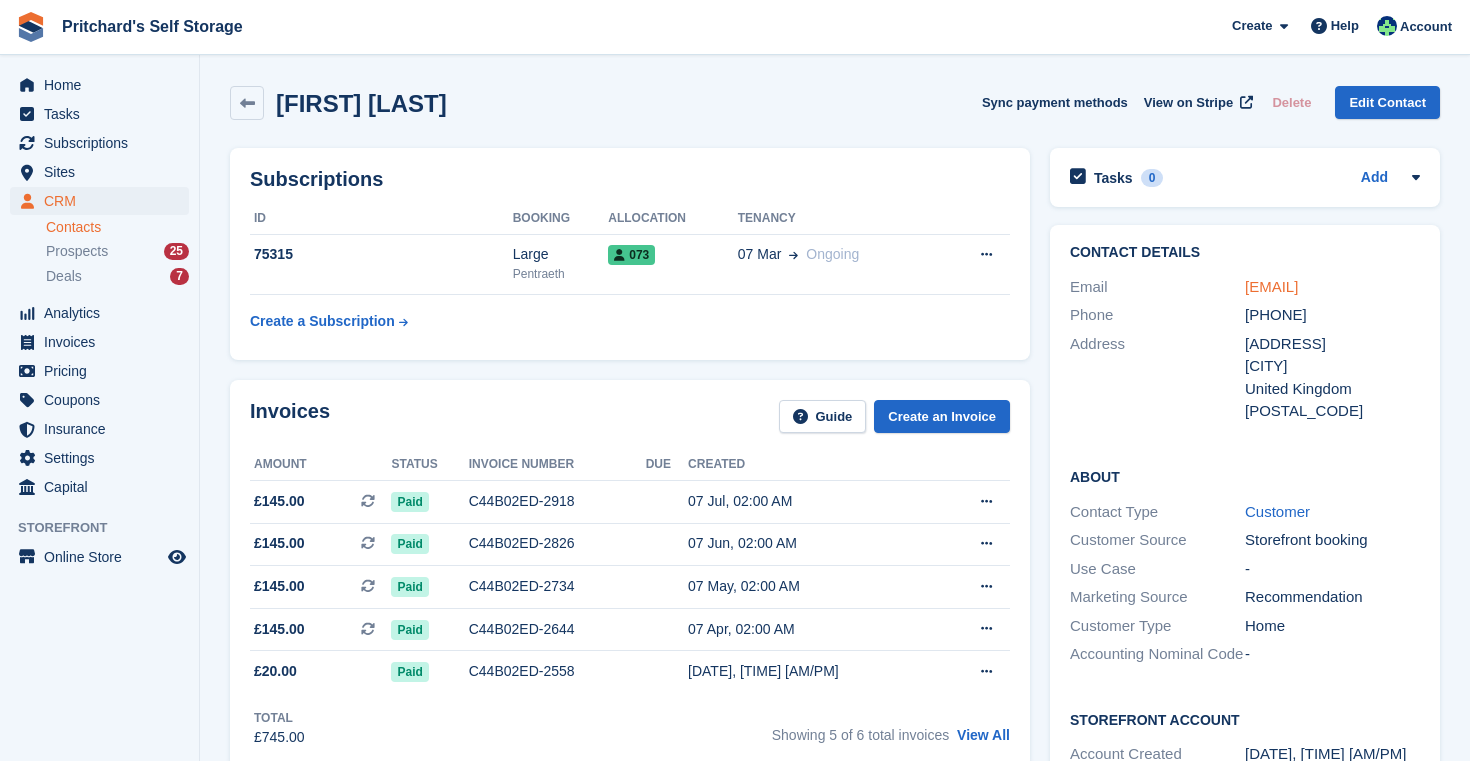click on "karen.houghton67@icloud.com" at bounding box center [1271, 286] 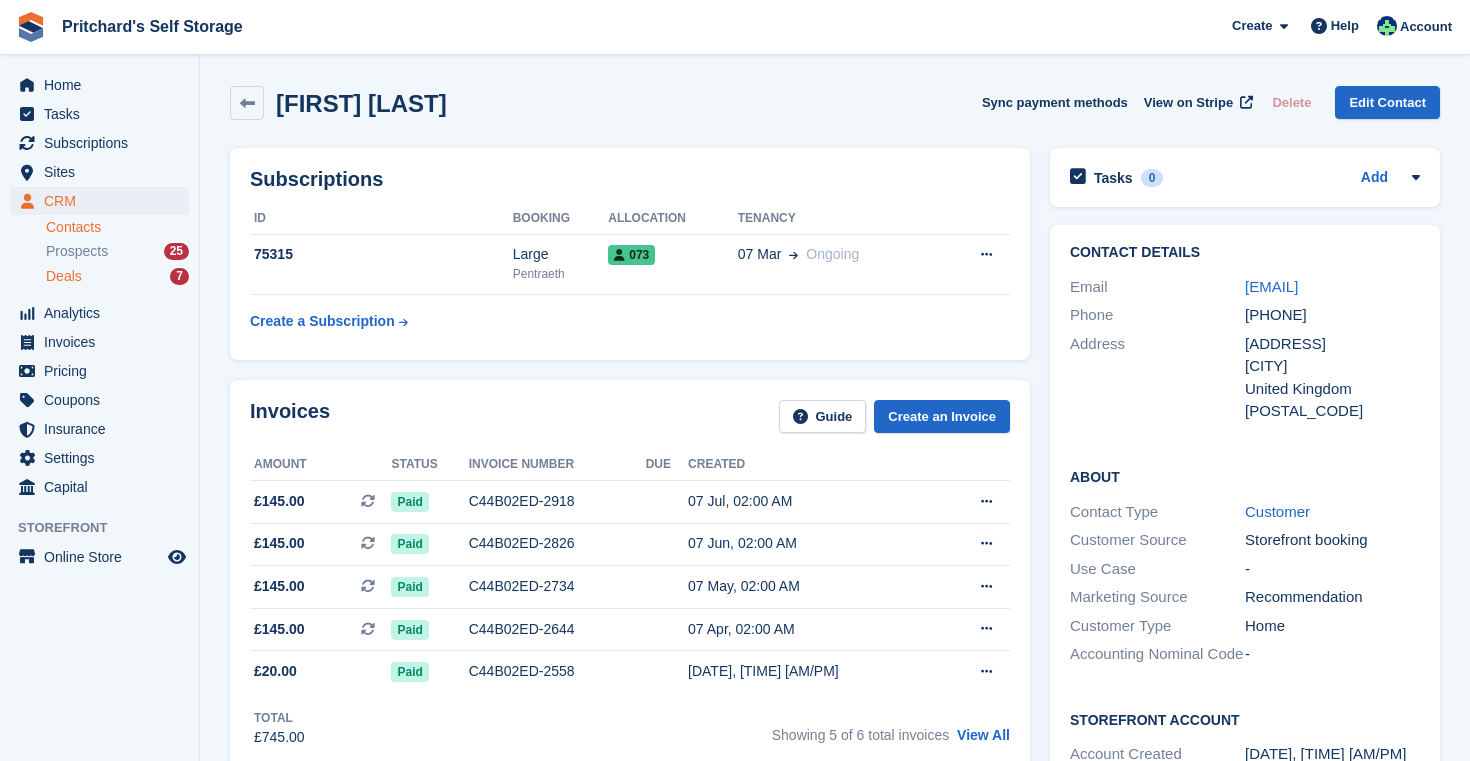 click on "Deals
7" at bounding box center [117, 276] 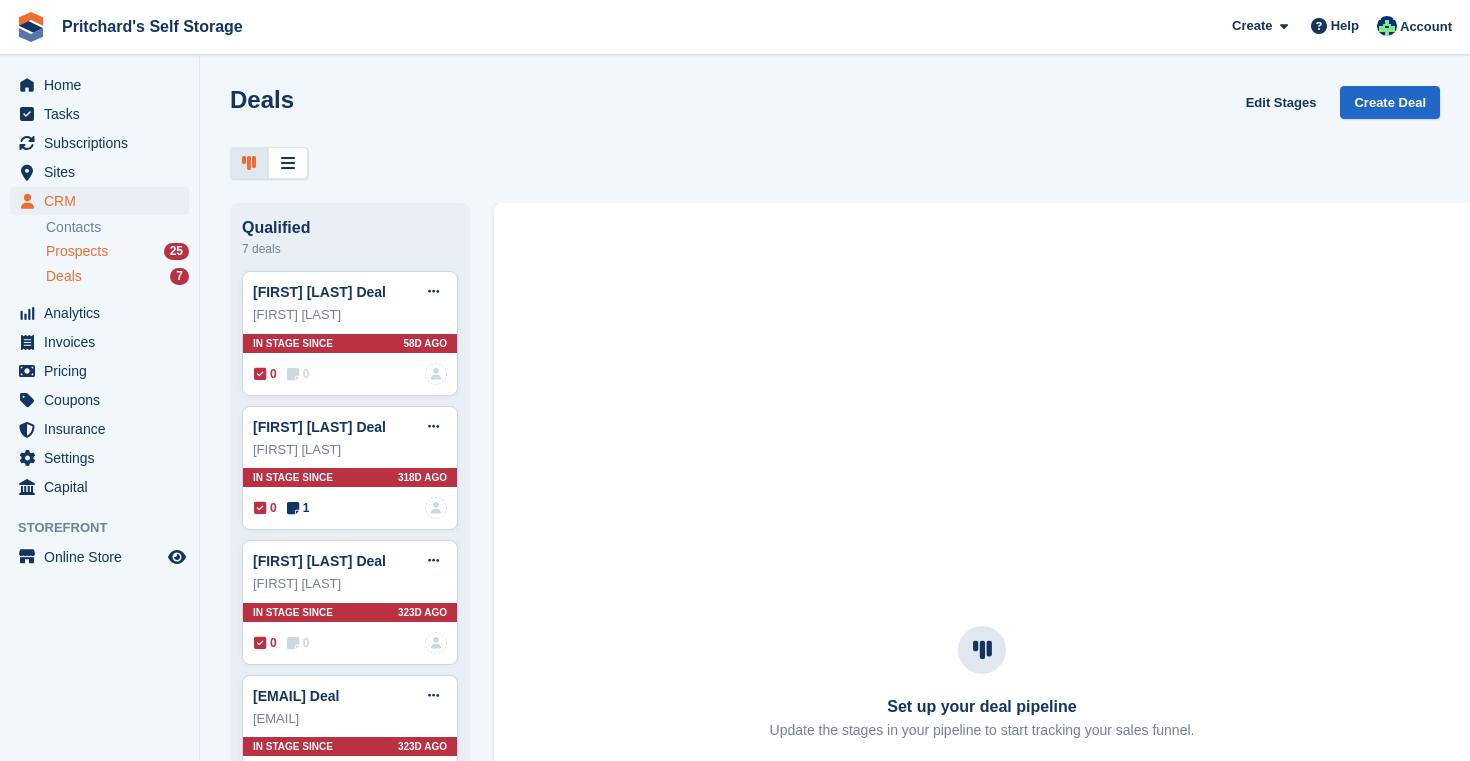 click on "Prospects
25" at bounding box center (117, 251) 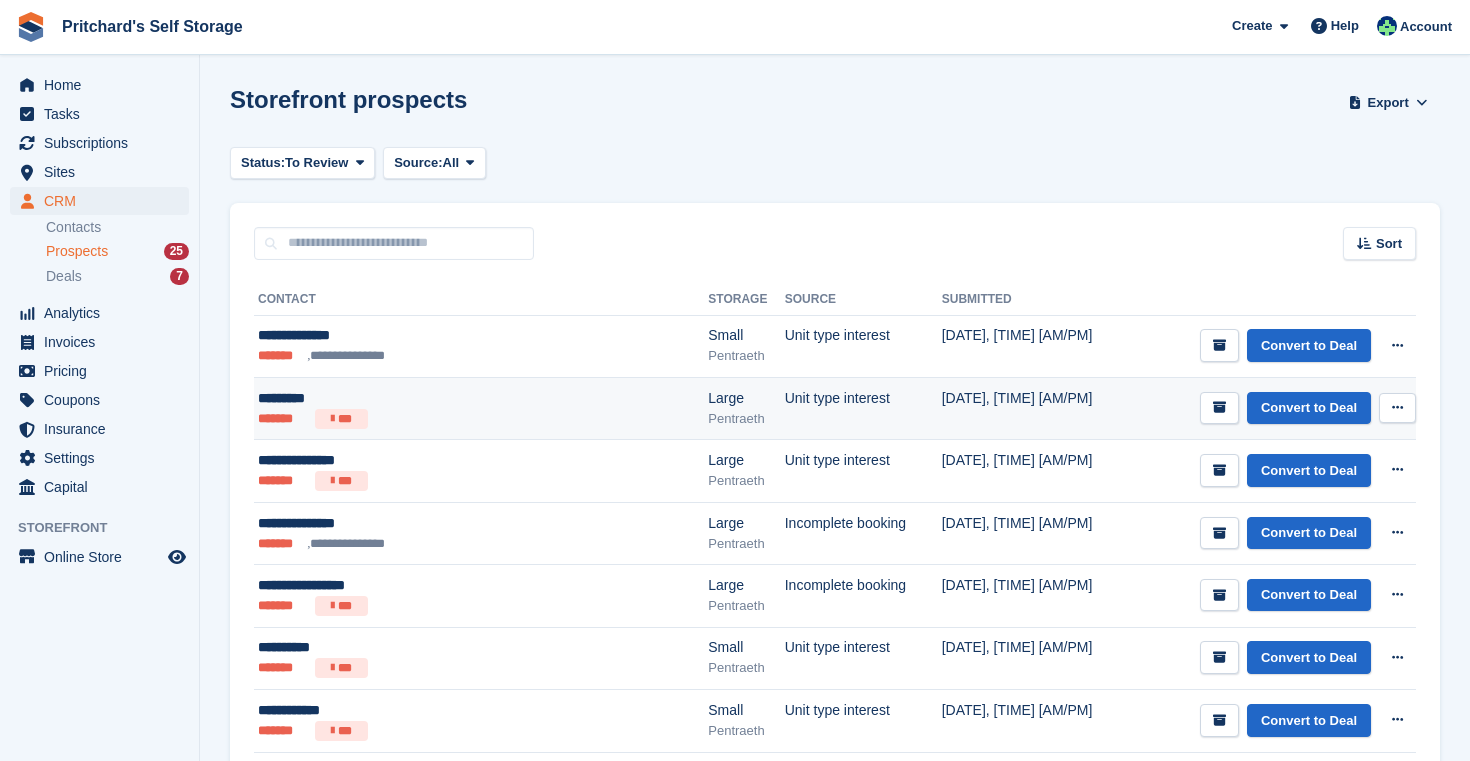 click on "*********" at bounding box center [431, 398] 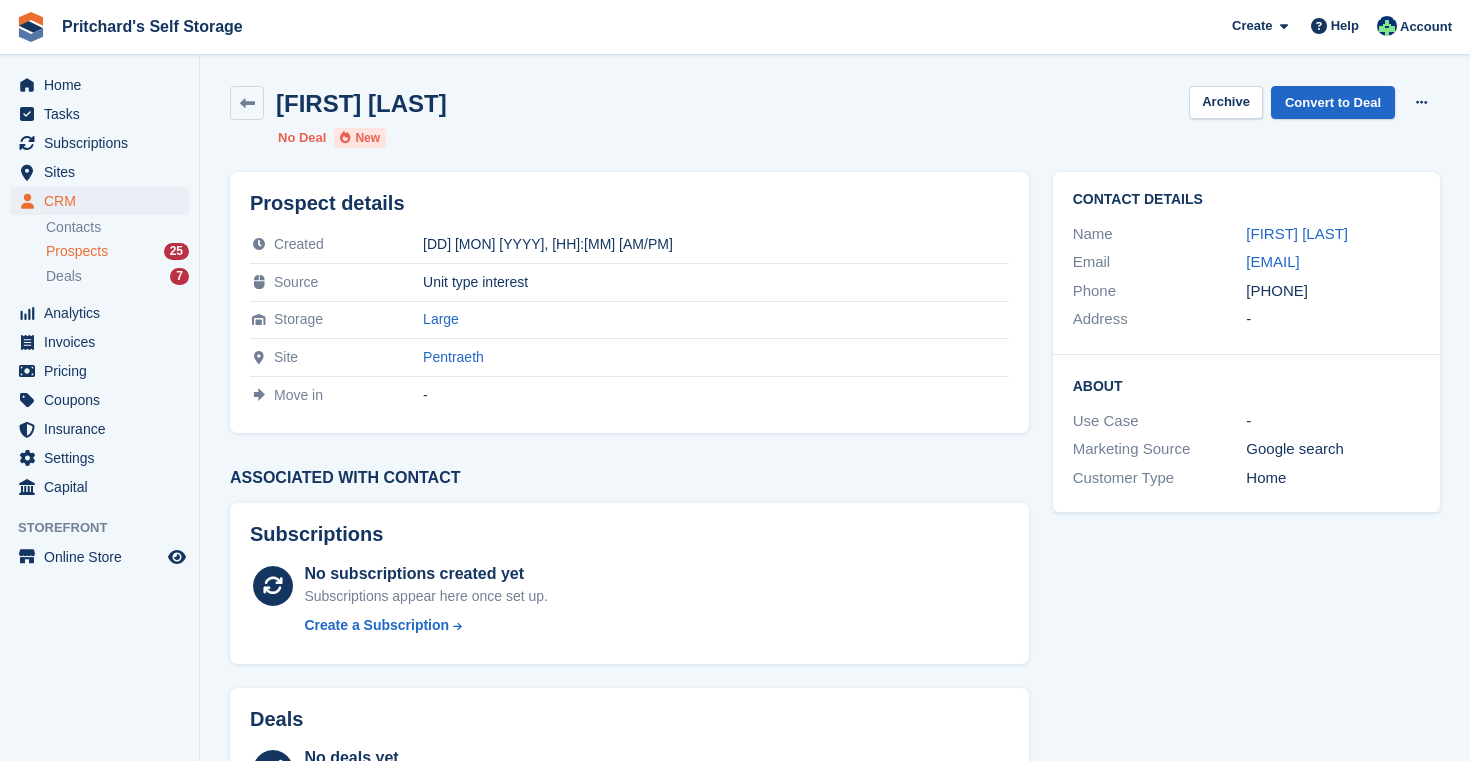 scroll, scrollTop: 0, scrollLeft: 0, axis: both 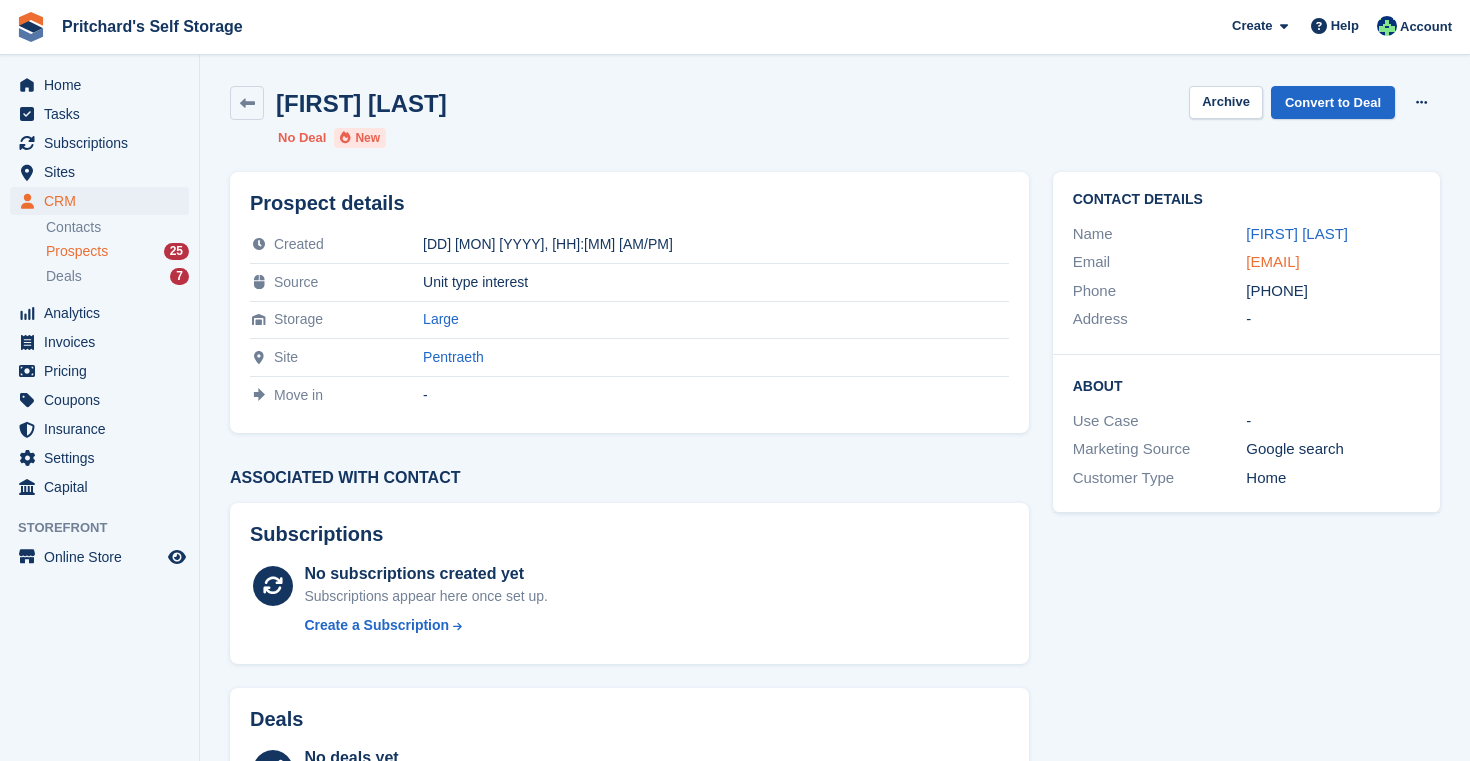 click on "owen.sion@ymail.com" at bounding box center (1272, 261) 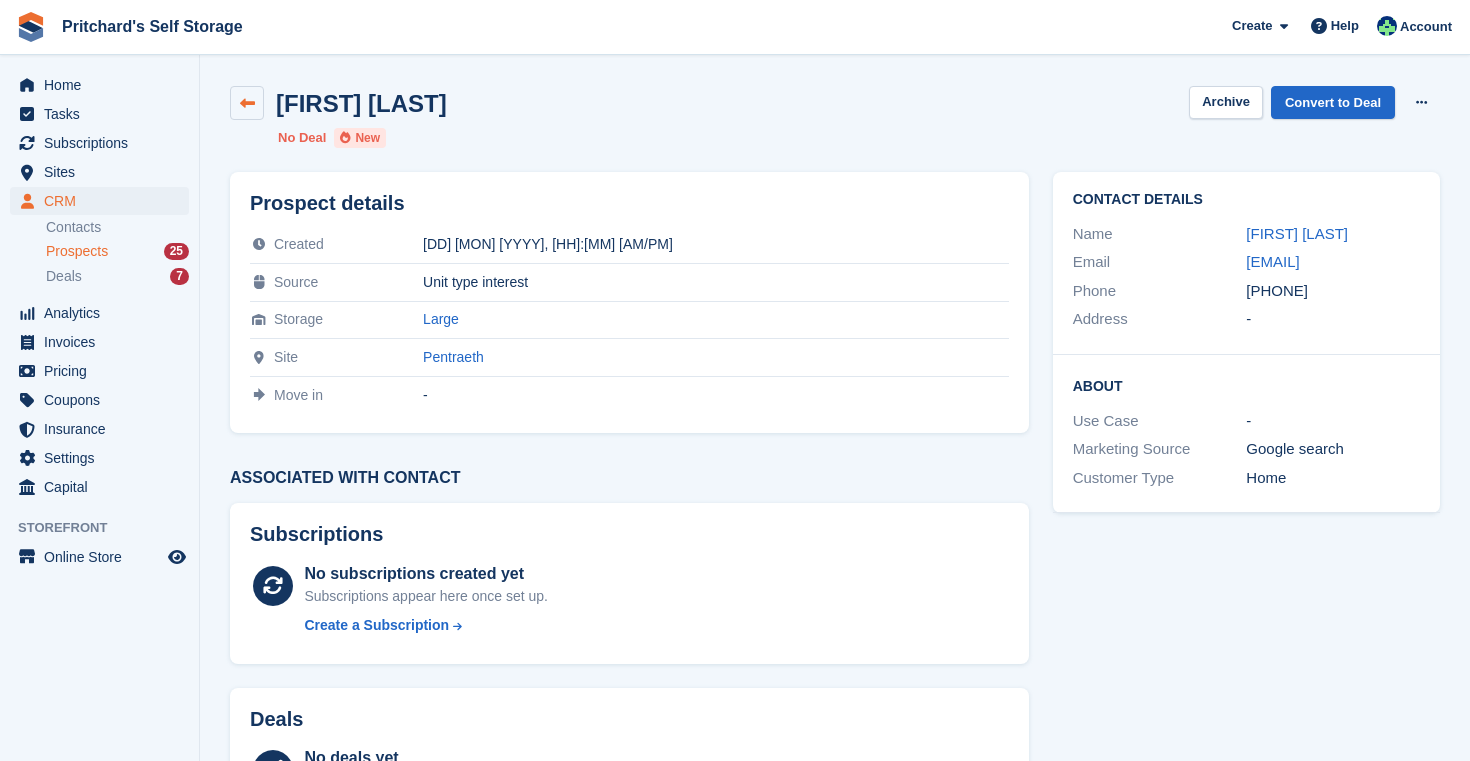 click at bounding box center (247, 103) 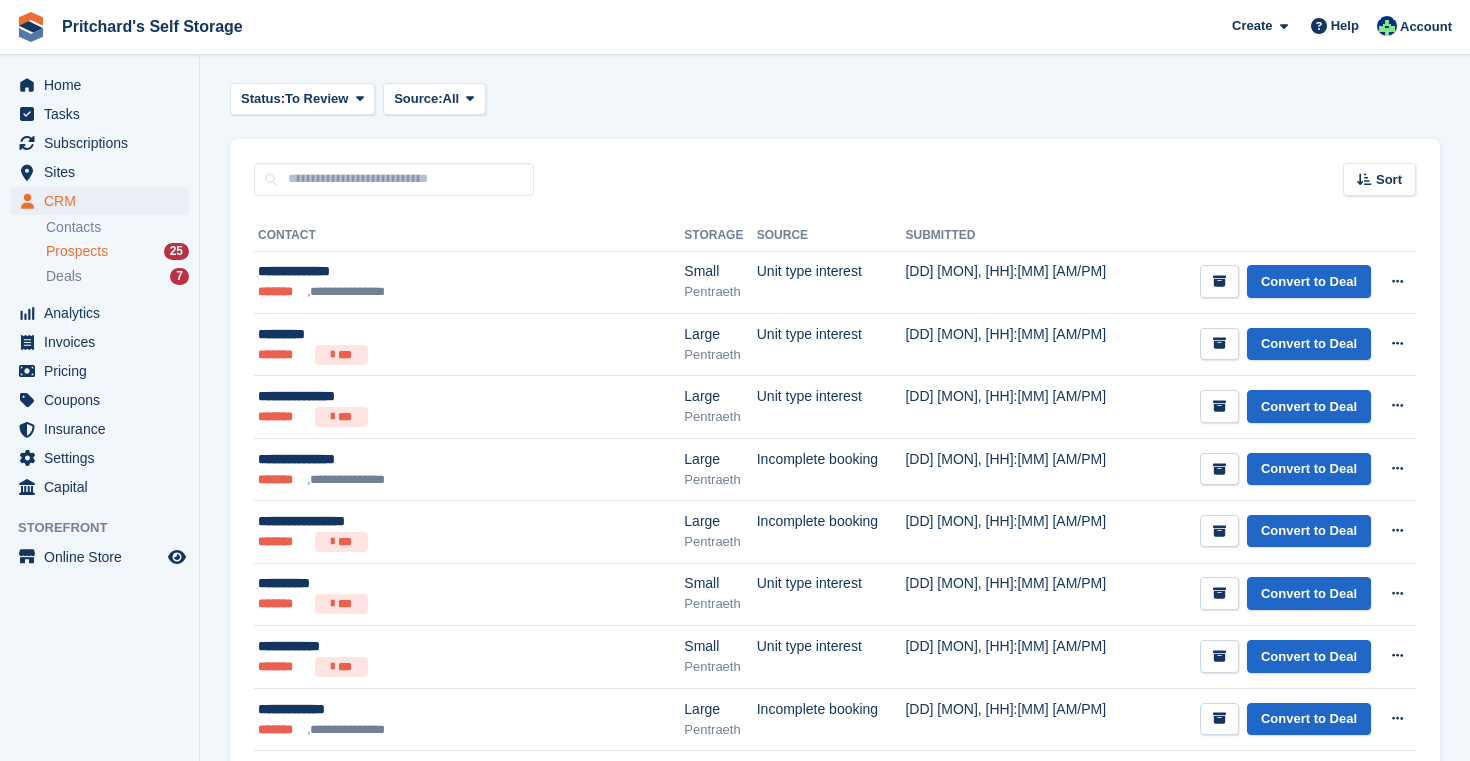scroll, scrollTop: 35, scrollLeft: 0, axis: vertical 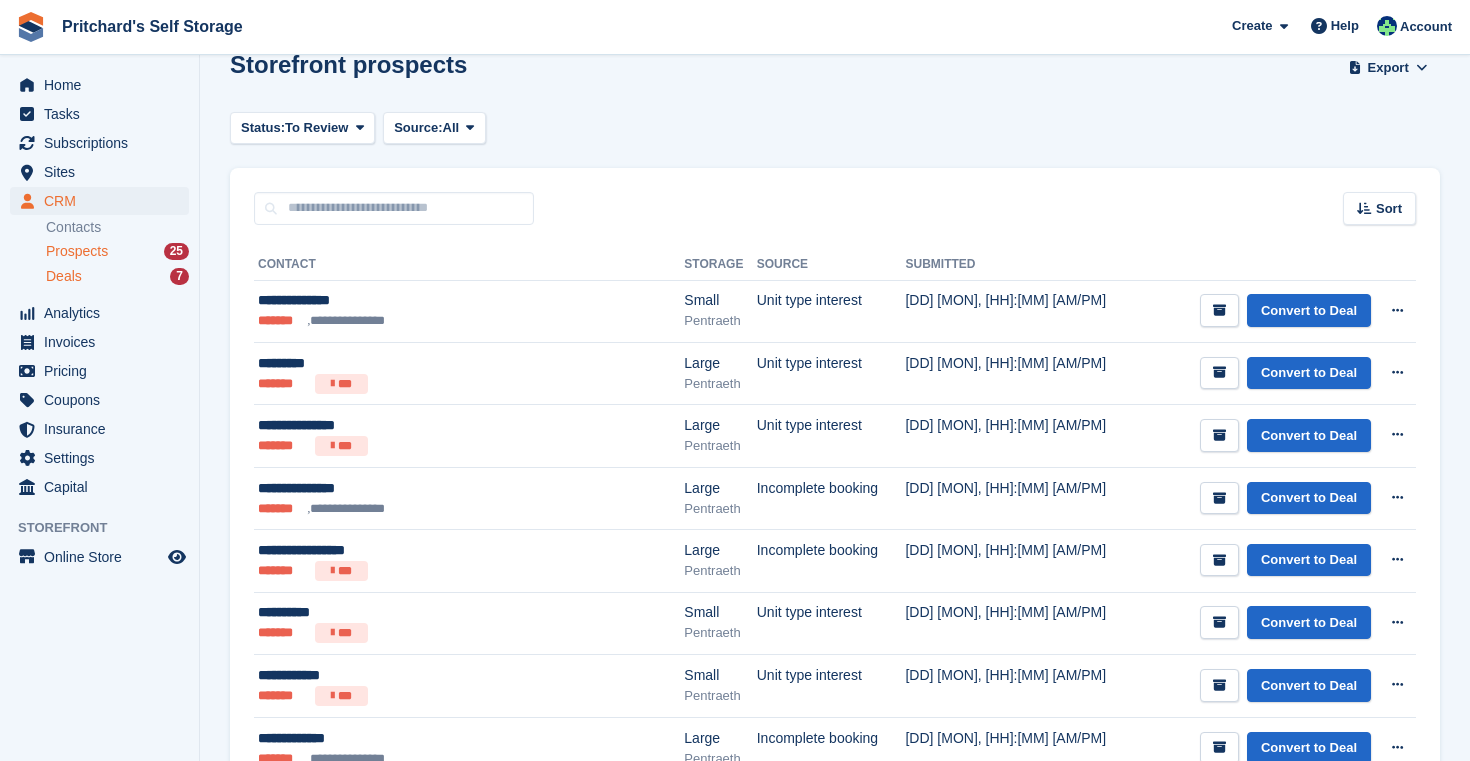 click on "Deals
7" at bounding box center (117, 276) 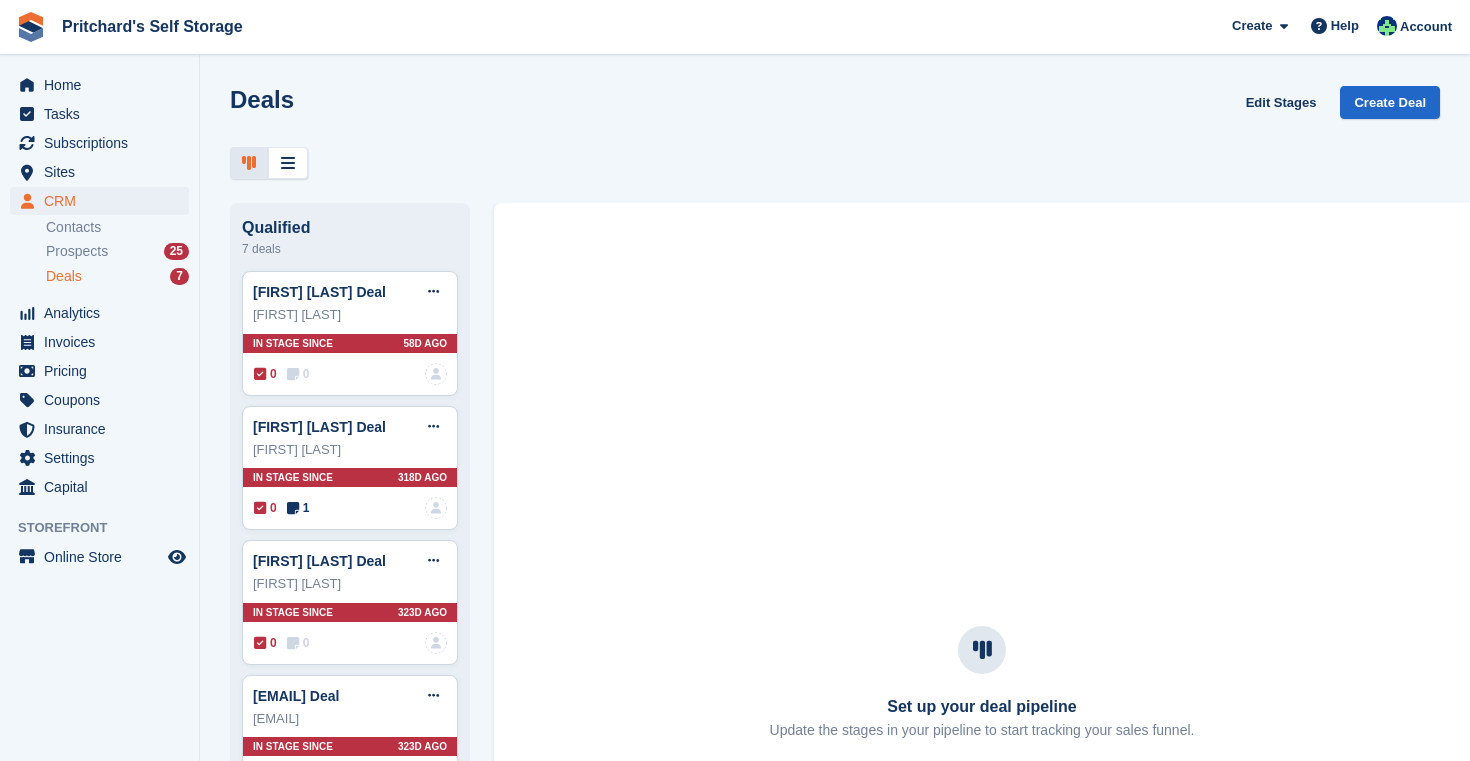 scroll, scrollTop: 0, scrollLeft: 0, axis: both 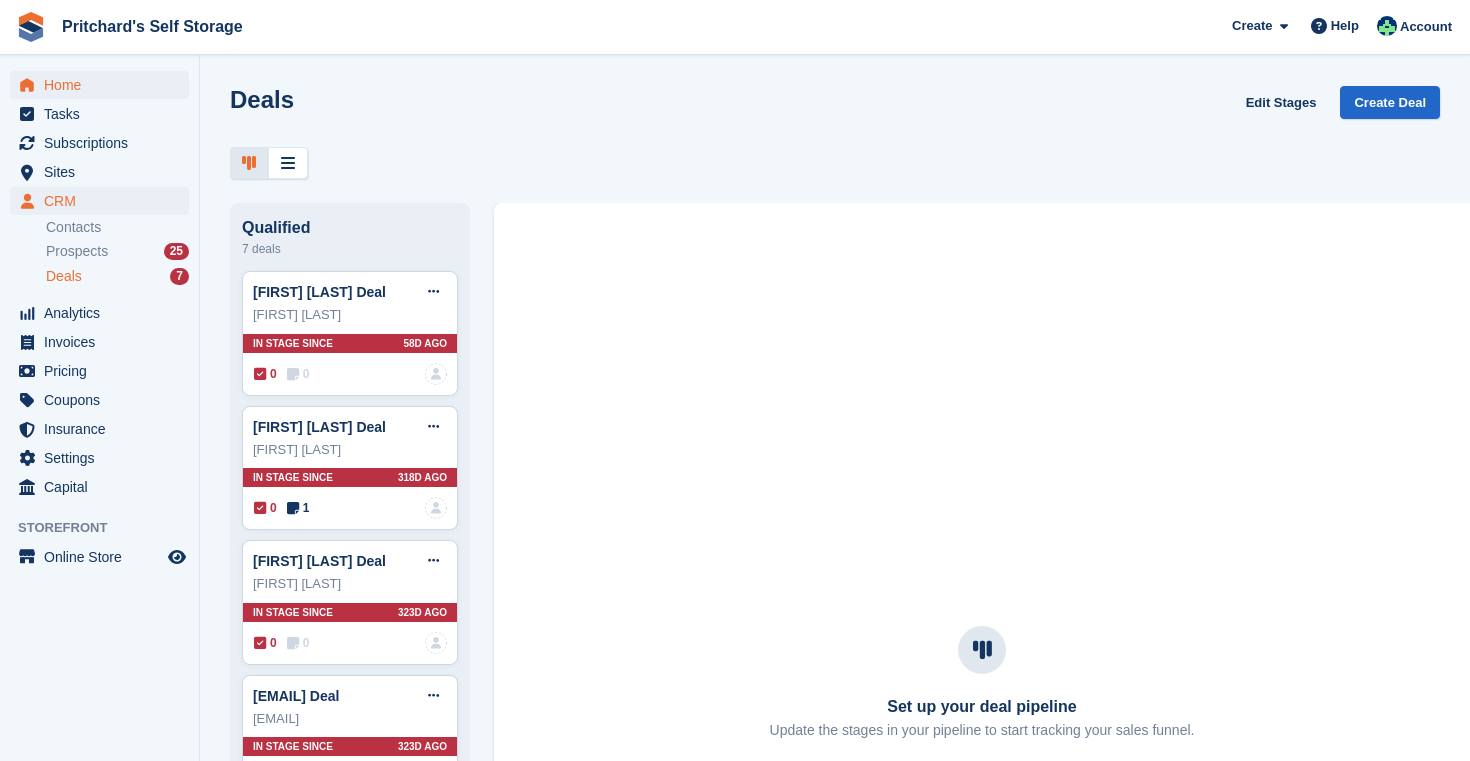 click on "Home" at bounding box center [104, 85] 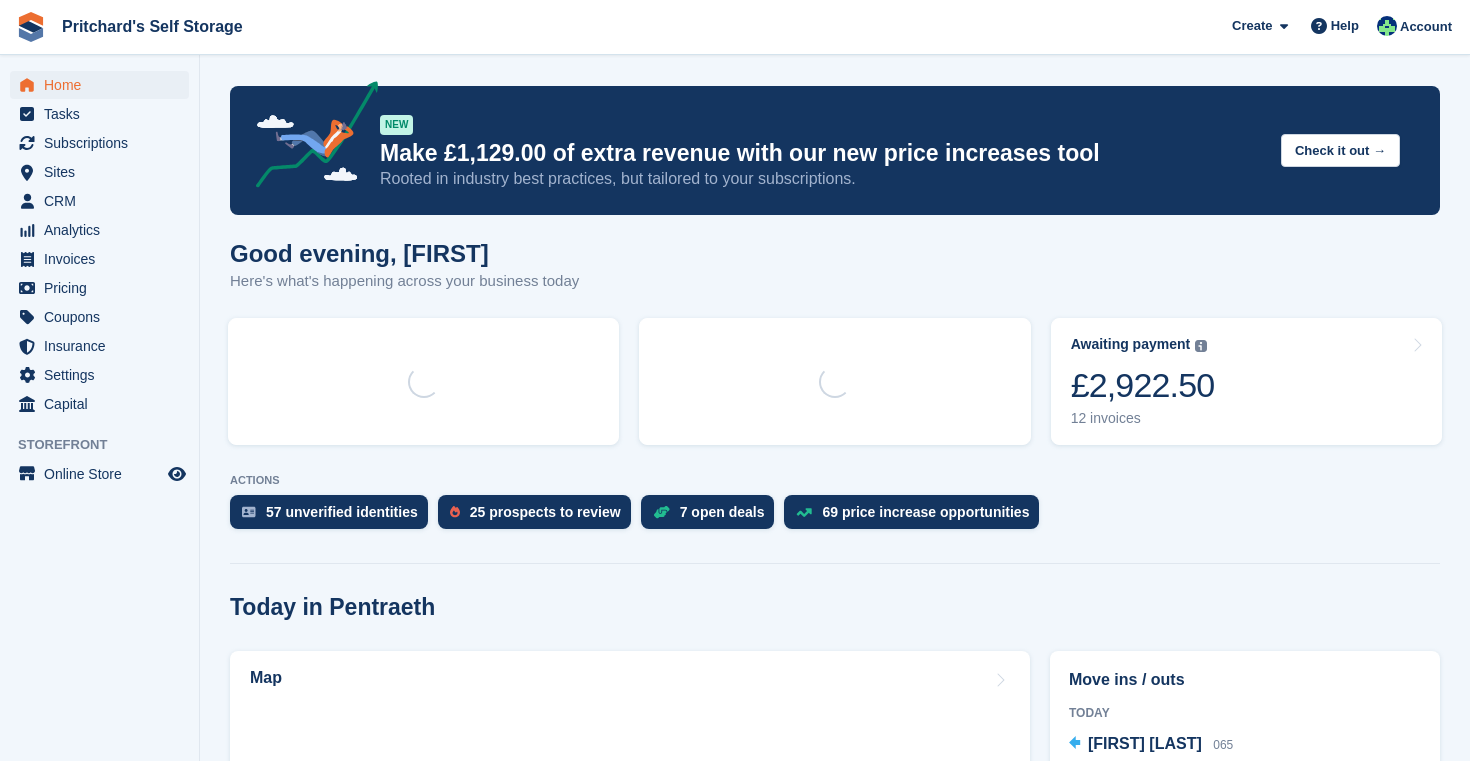 scroll, scrollTop: 0, scrollLeft: 0, axis: both 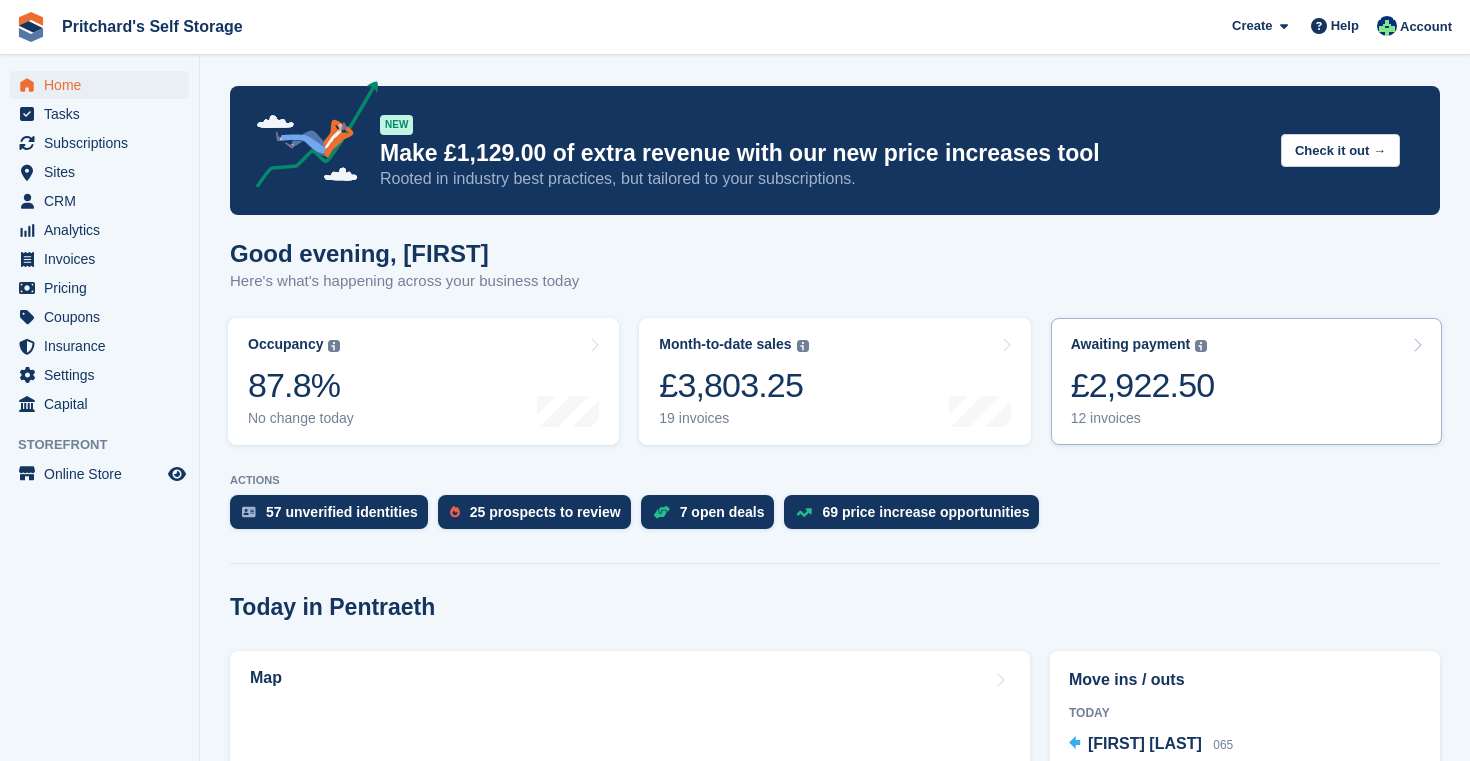 click on "£2,922.50" at bounding box center (1143, 385) 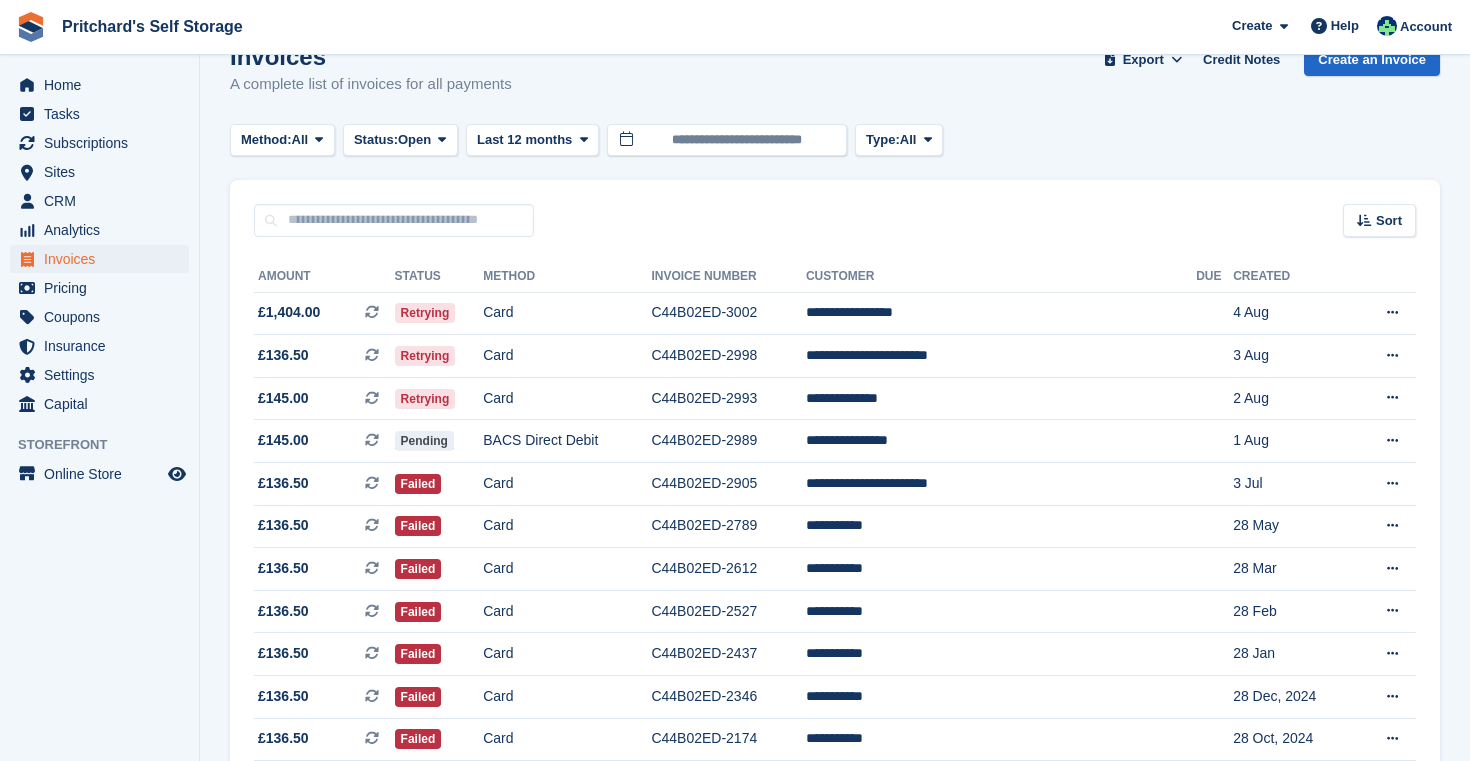 scroll, scrollTop: 42, scrollLeft: 0, axis: vertical 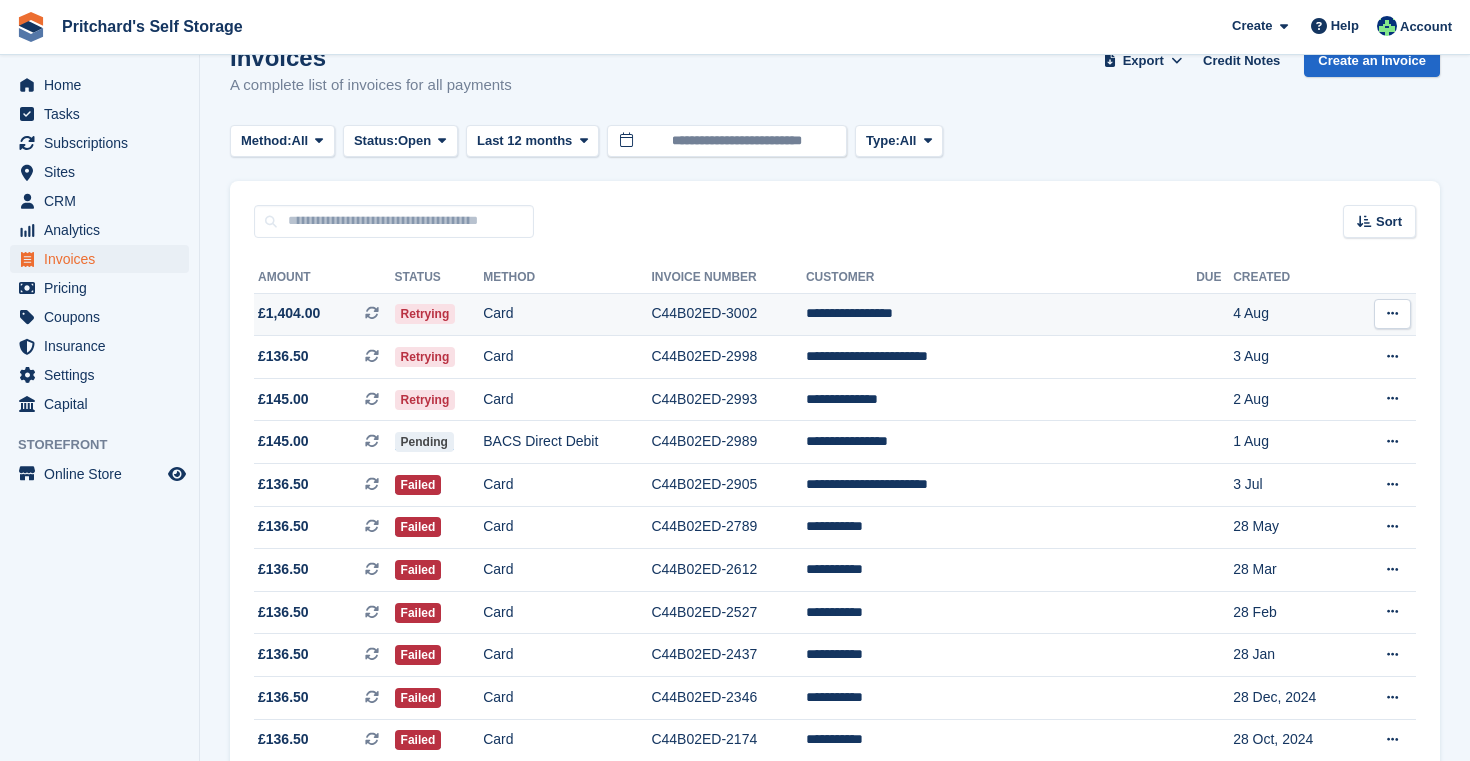 click on "Card" at bounding box center [567, 314] 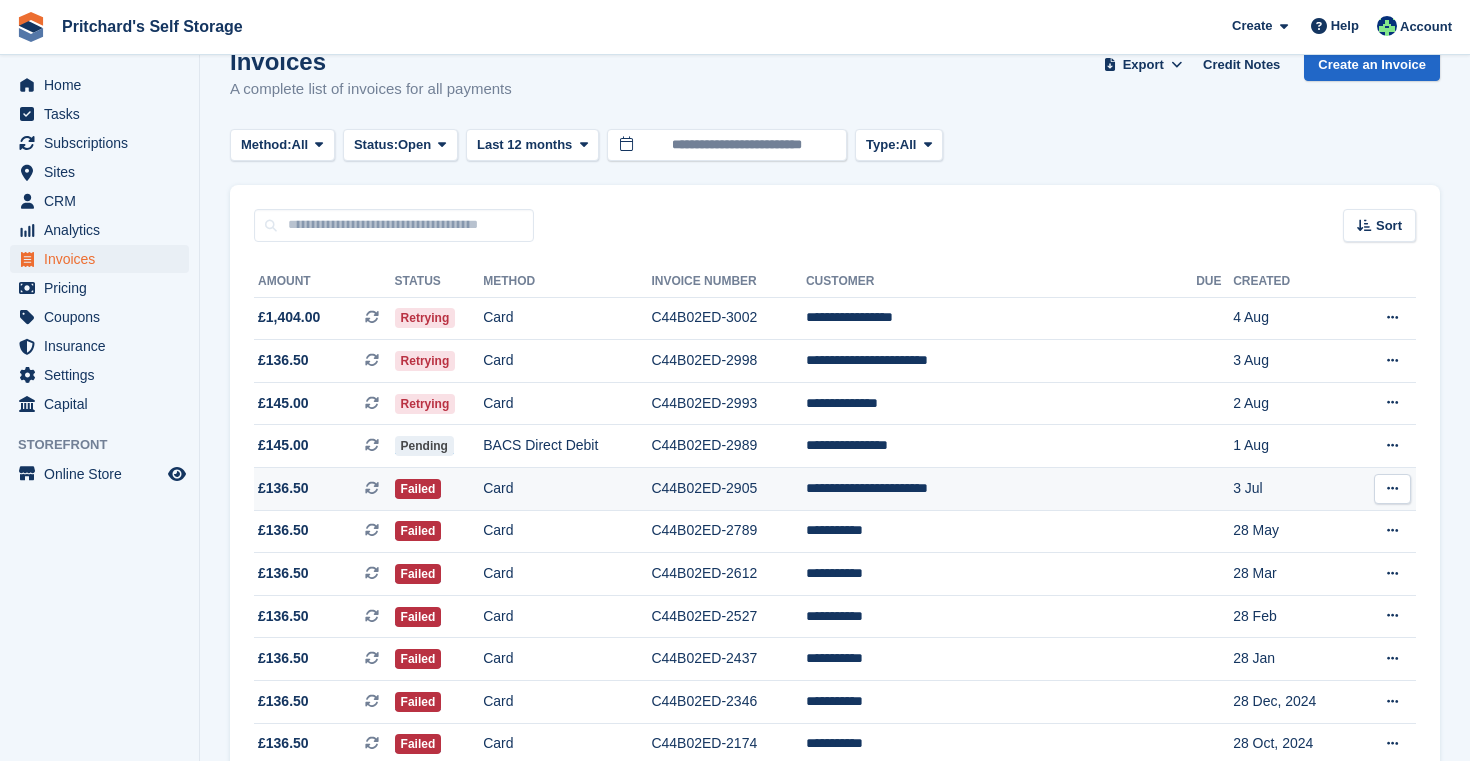 scroll, scrollTop: 23, scrollLeft: 0, axis: vertical 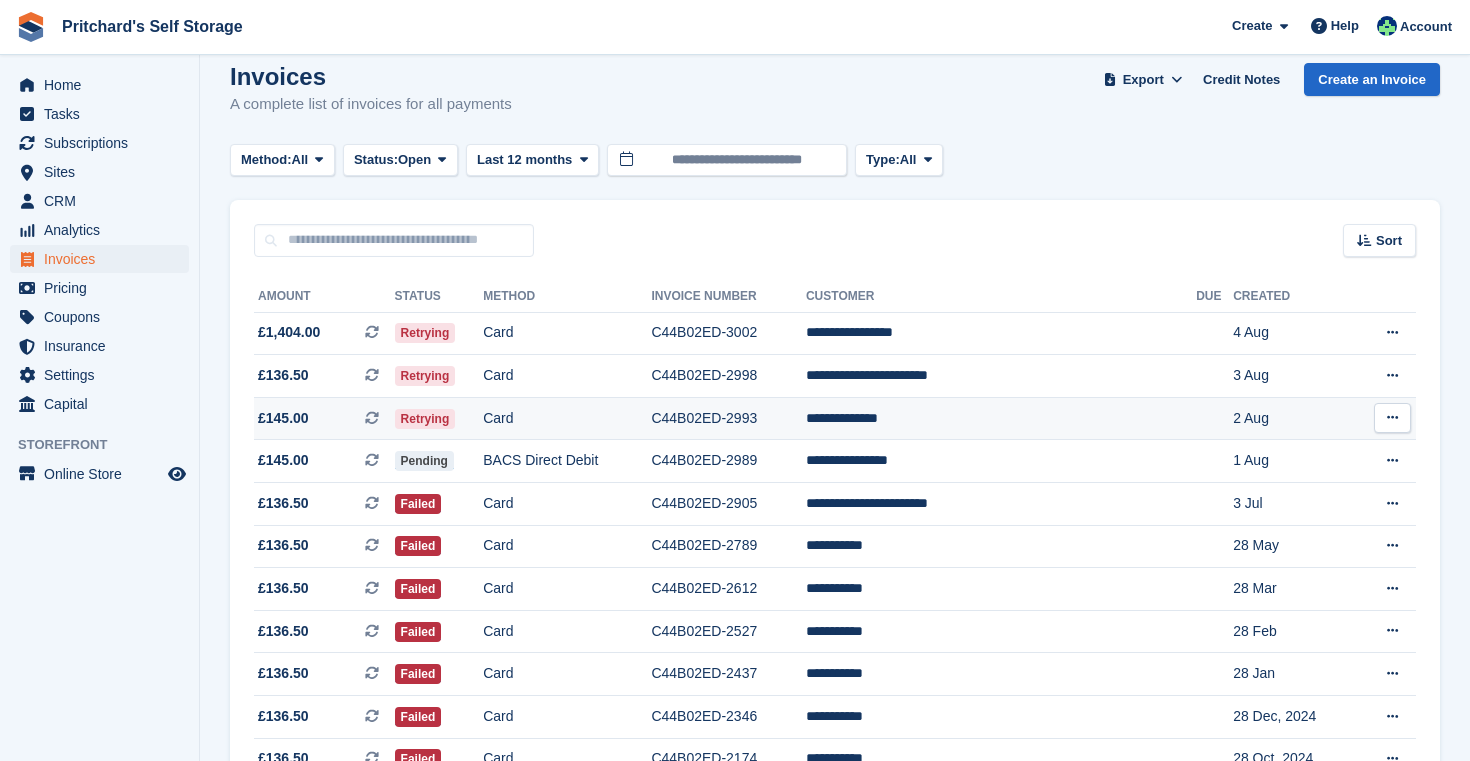 click on "Card" at bounding box center [567, 418] 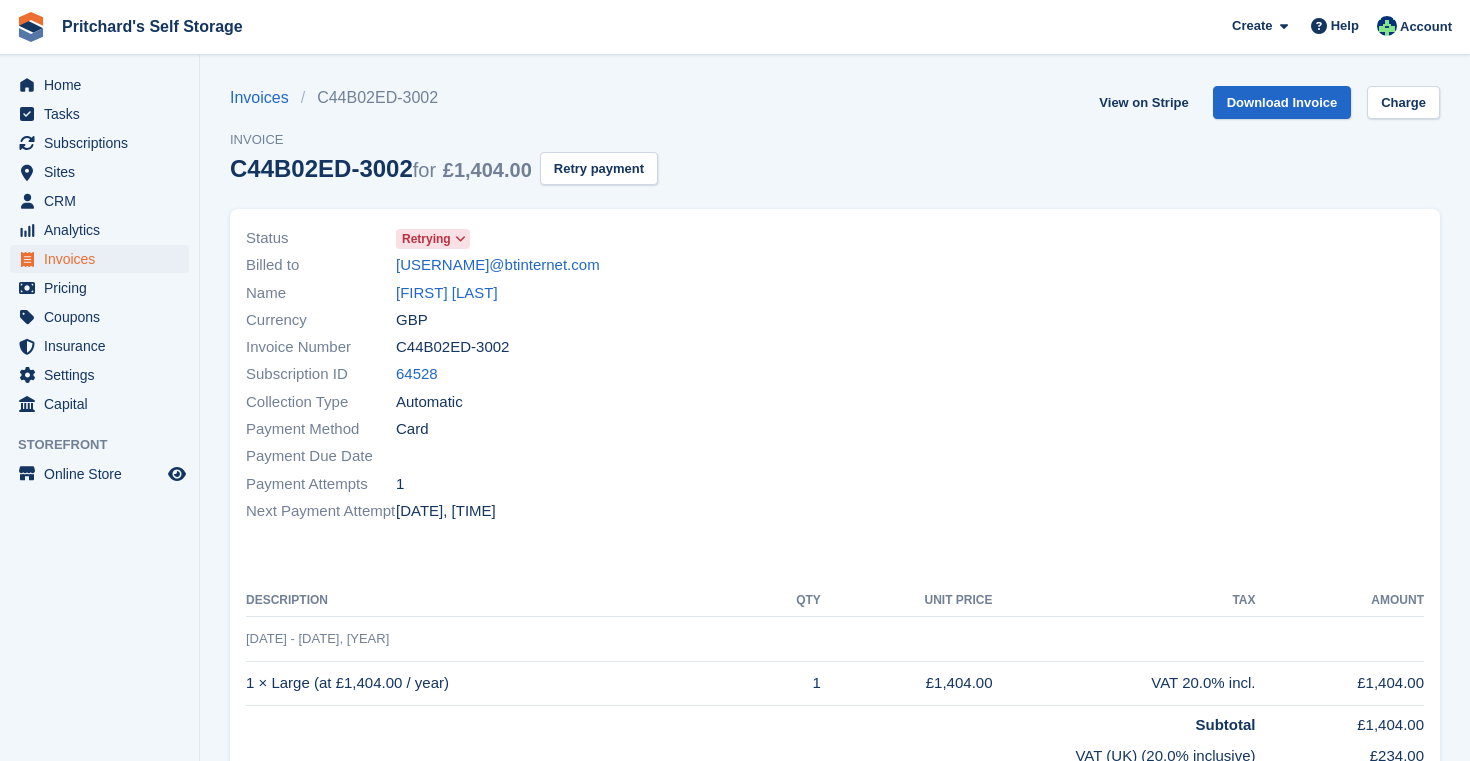 scroll, scrollTop: 0, scrollLeft: 0, axis: both 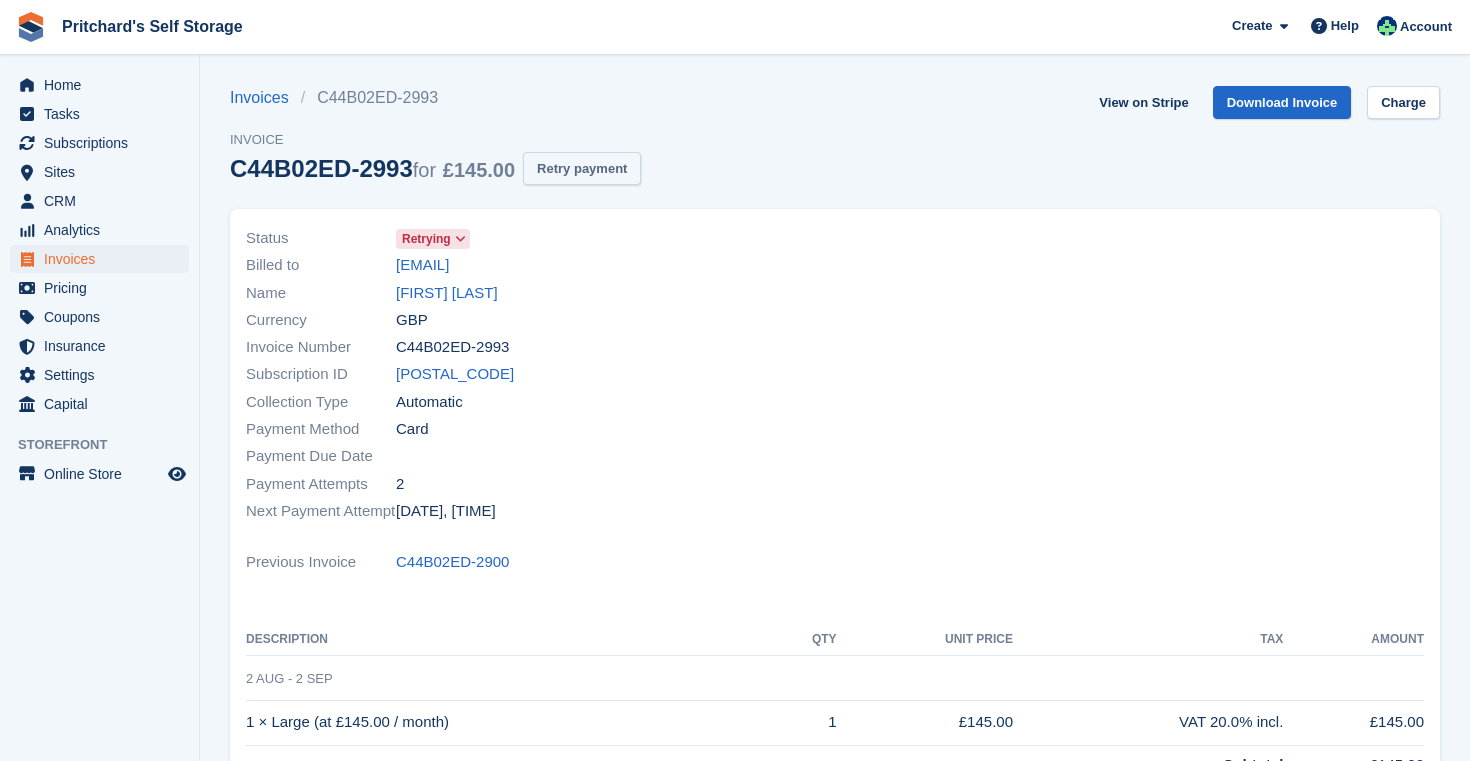 click on "Retry payment" at bounding box center (582, 168) 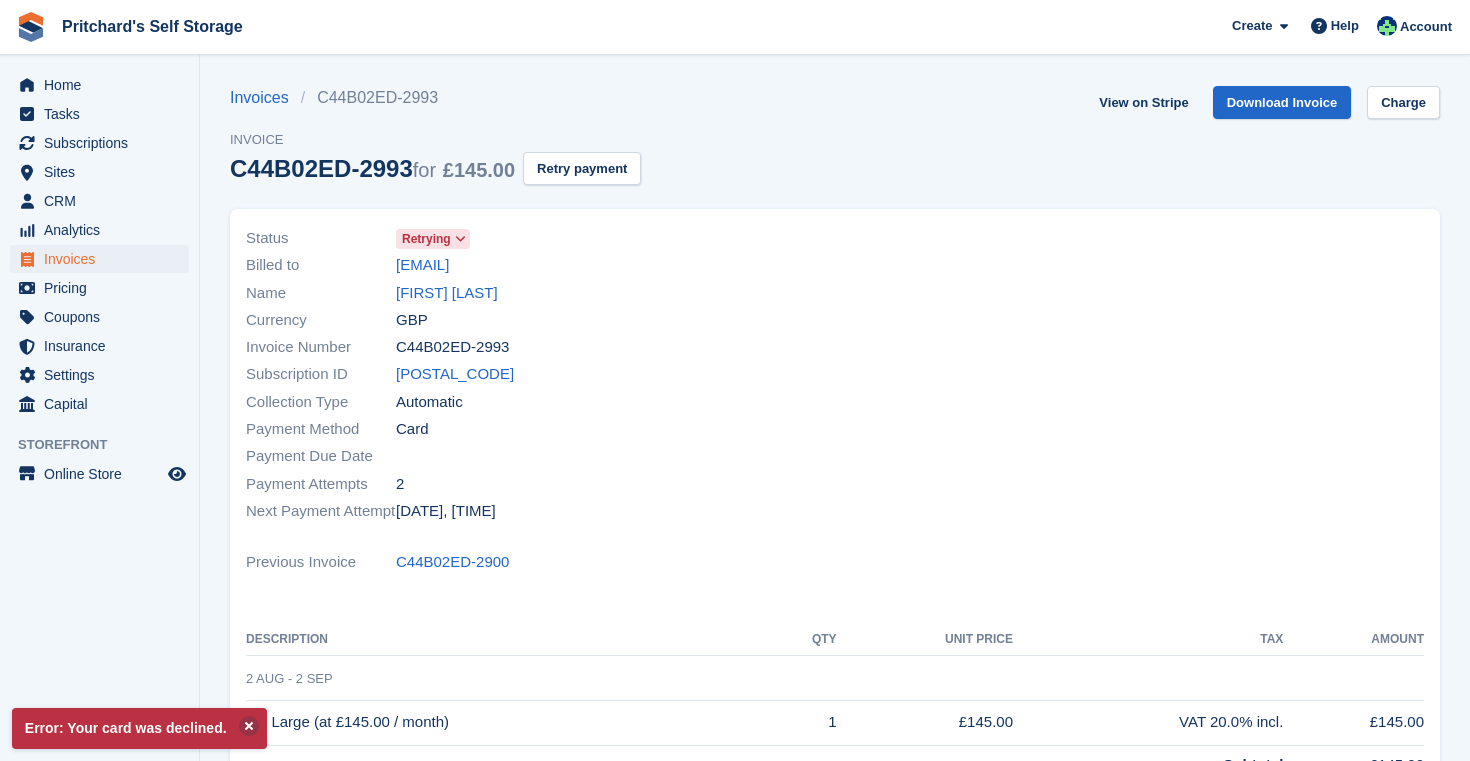 click on "Error: Your card was declined." at bounding box center (139, 728) 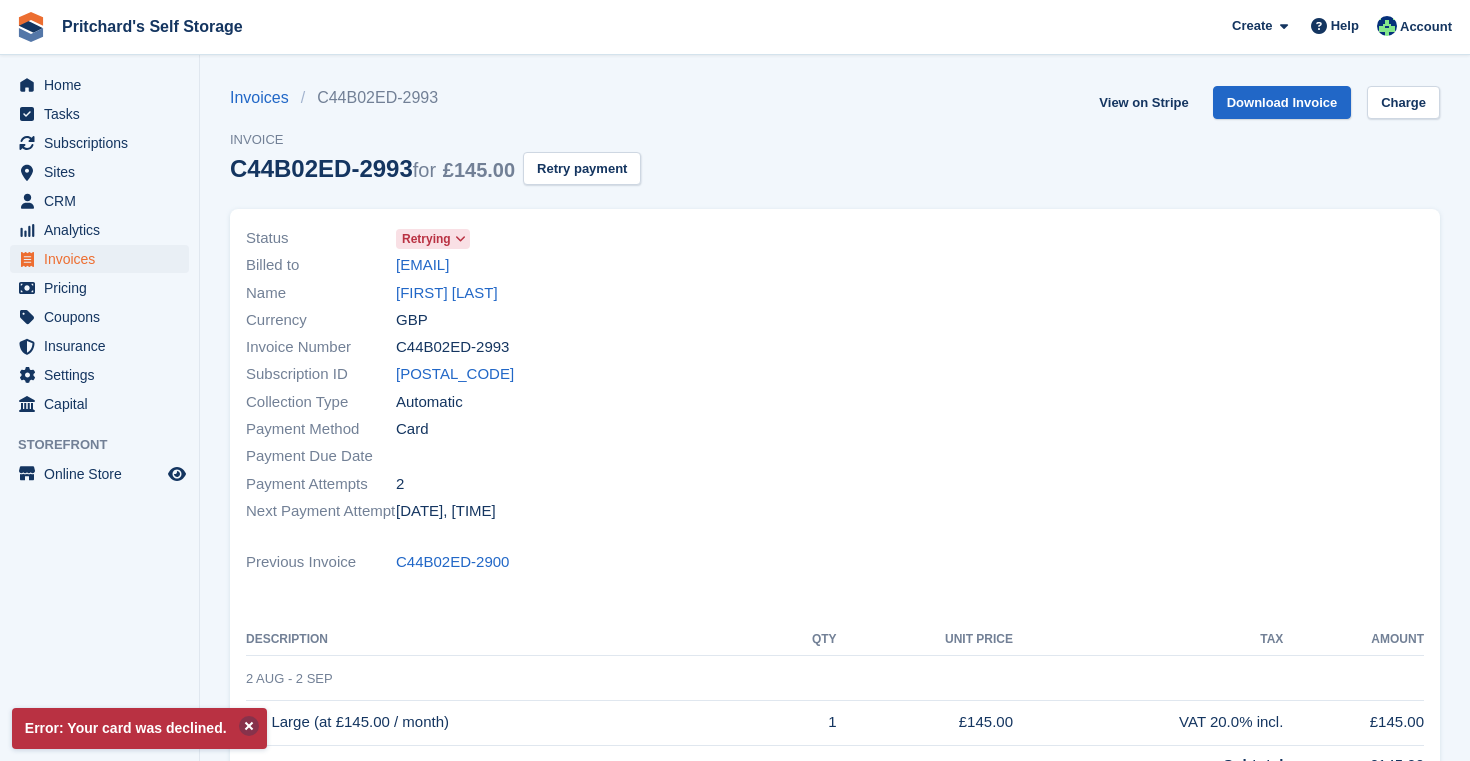 click at bounding box center [249, 726] 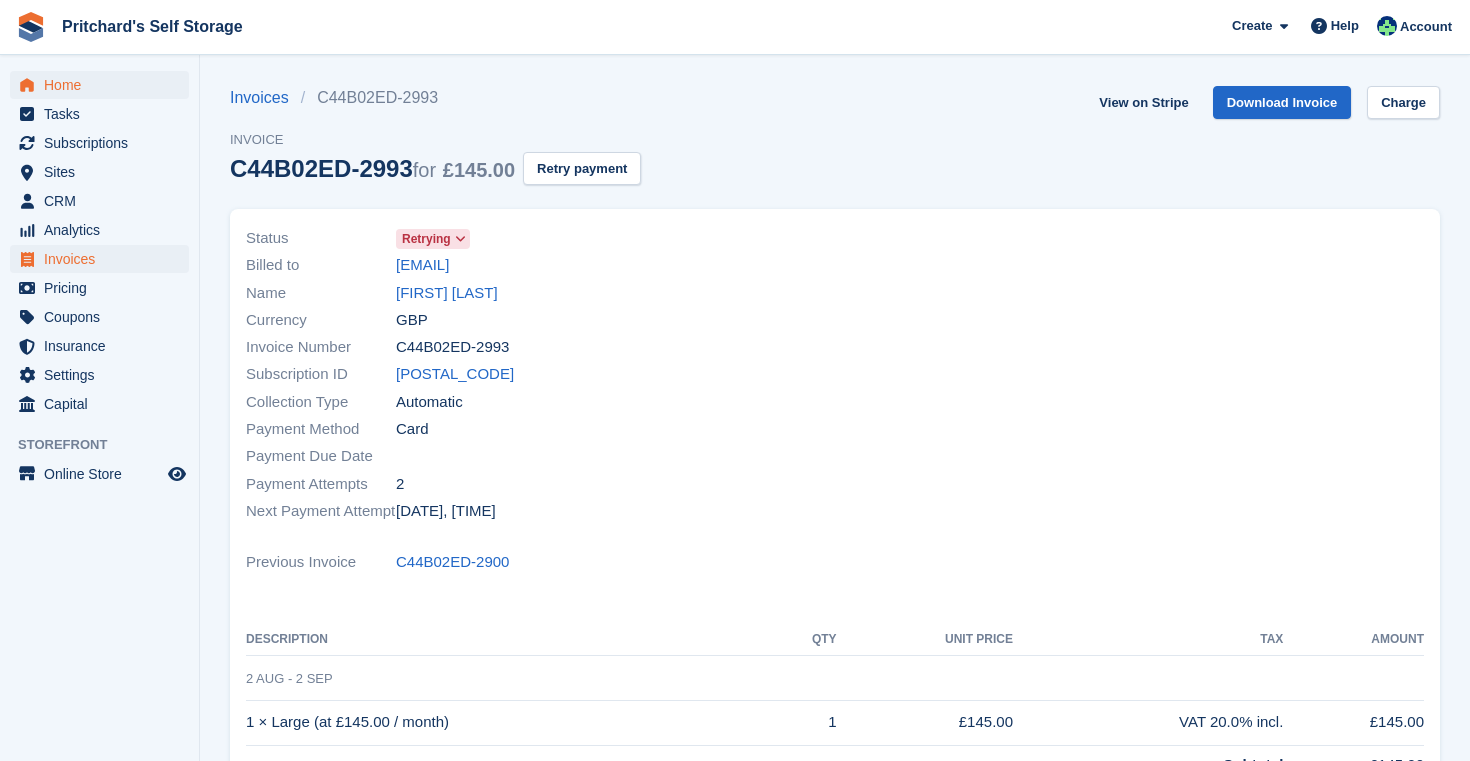 click on "Home" at bounding box center (104, 85) 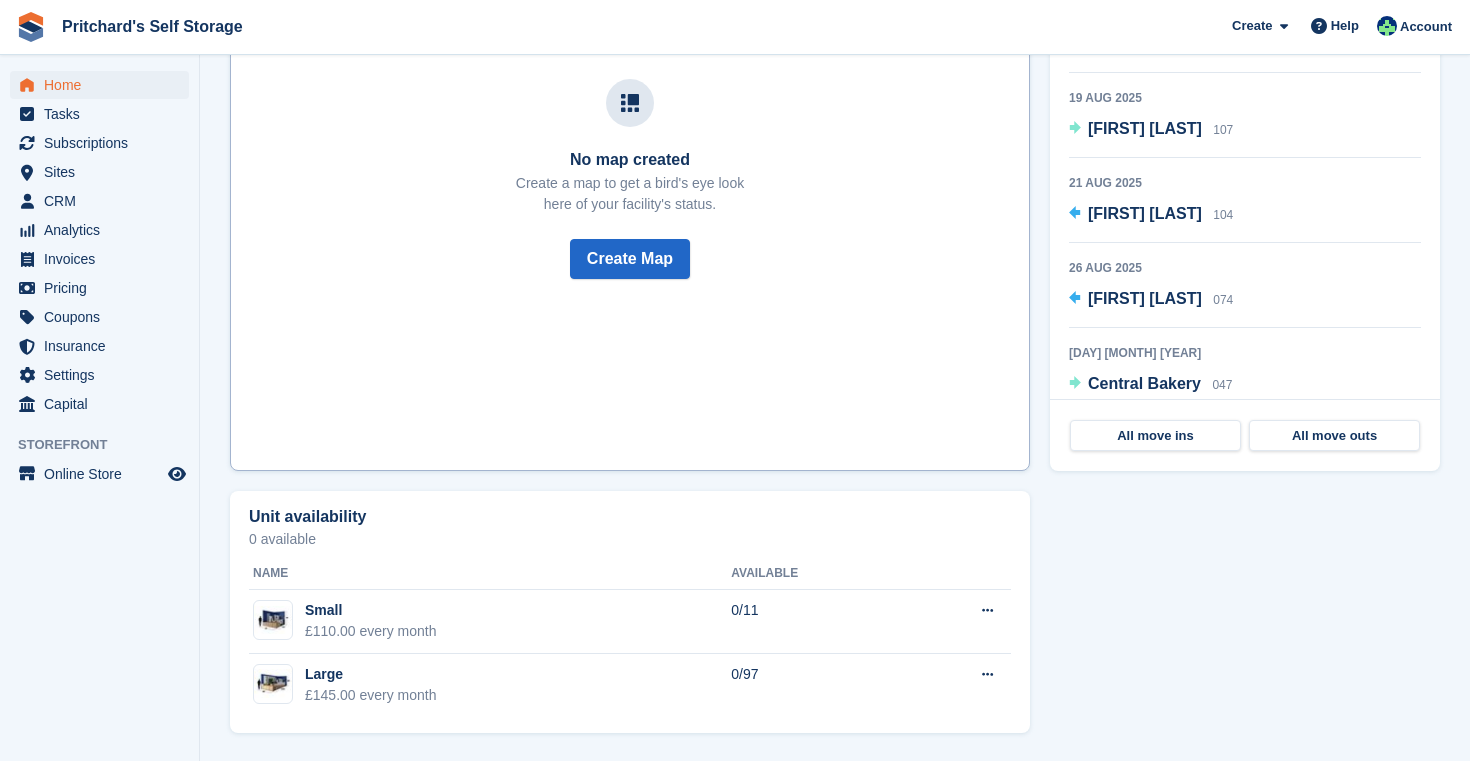scroll, scrollTop: 701, scrollLeft: 0, axis: vertical 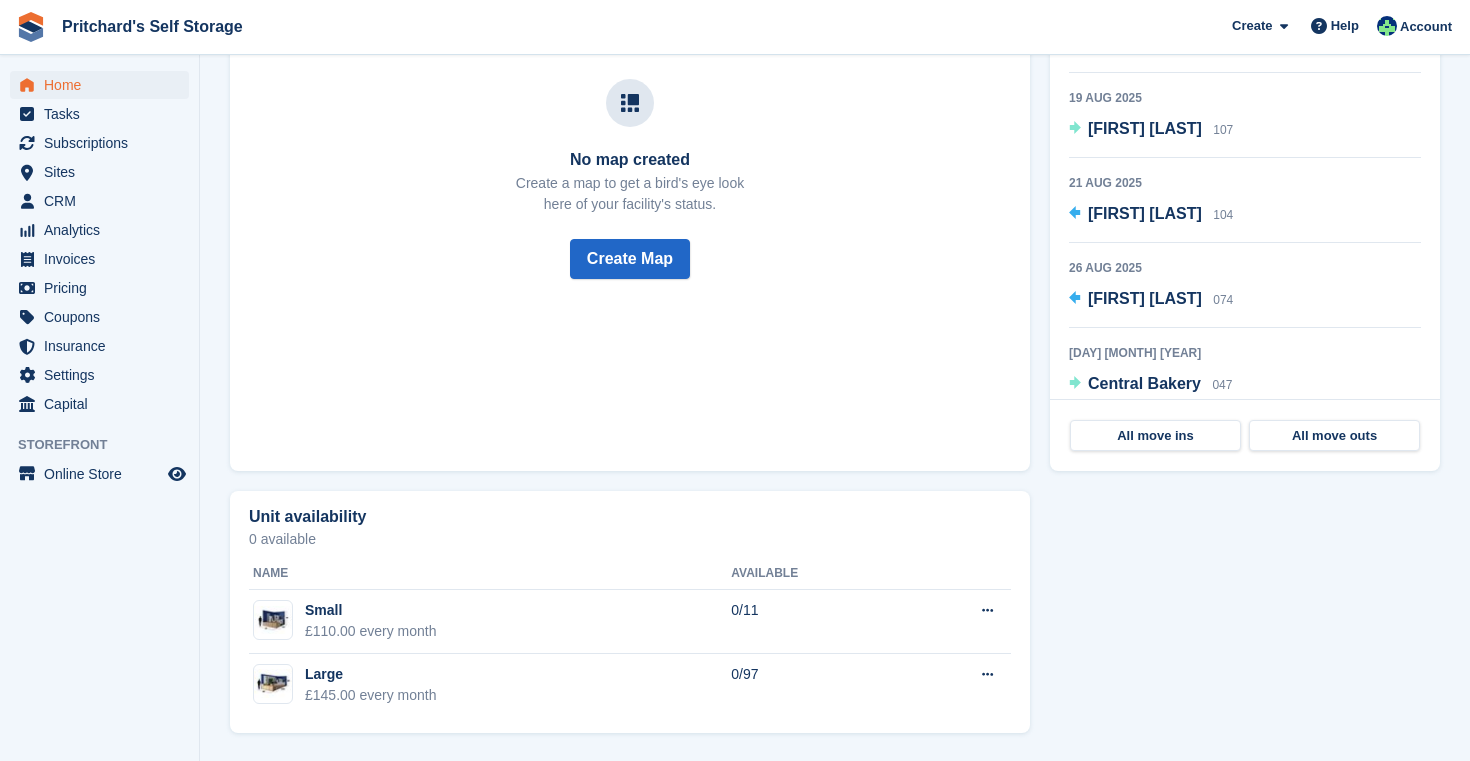 click on "Home" at bounding box center [104, 85] 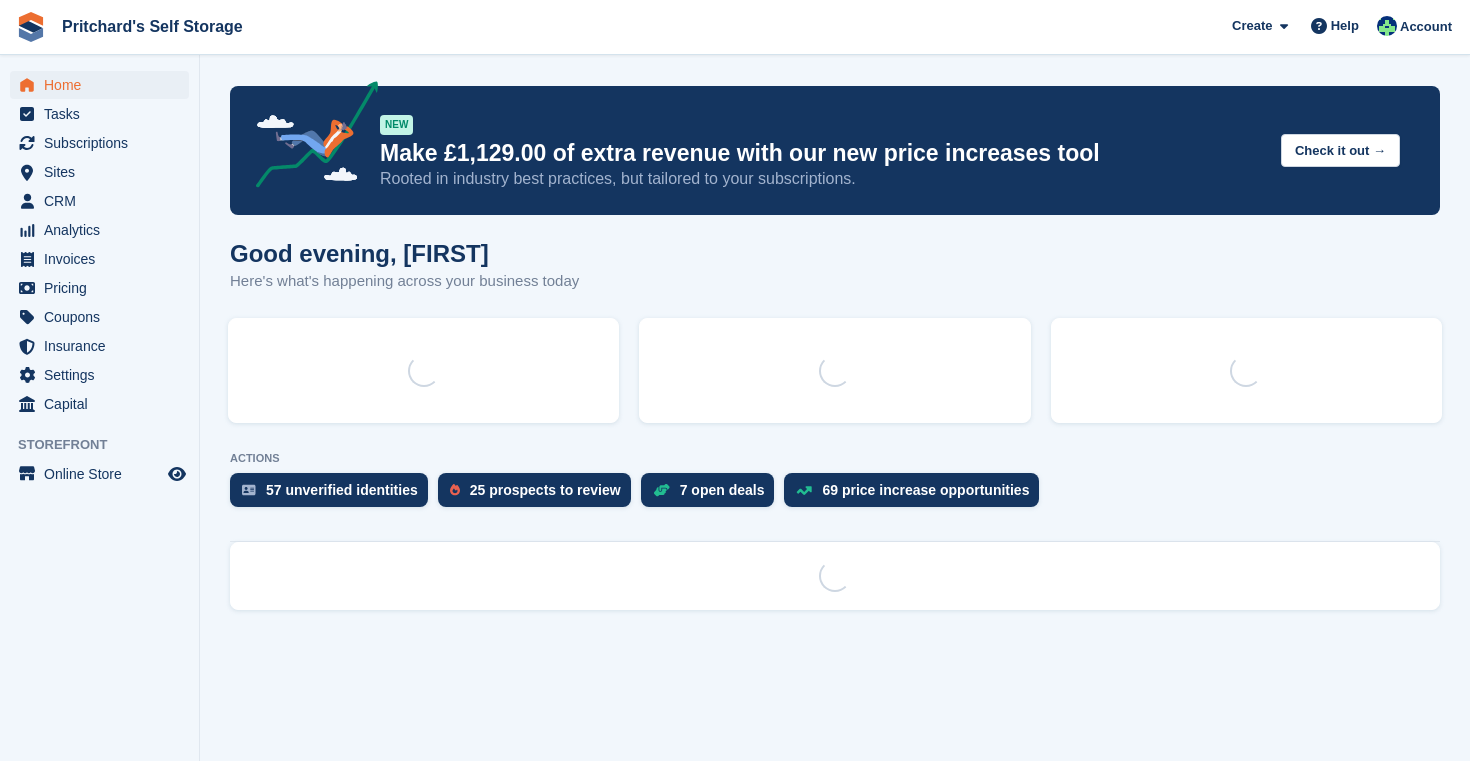 scroll, scrollTop: 0, scrollLeft: 0, axis: both 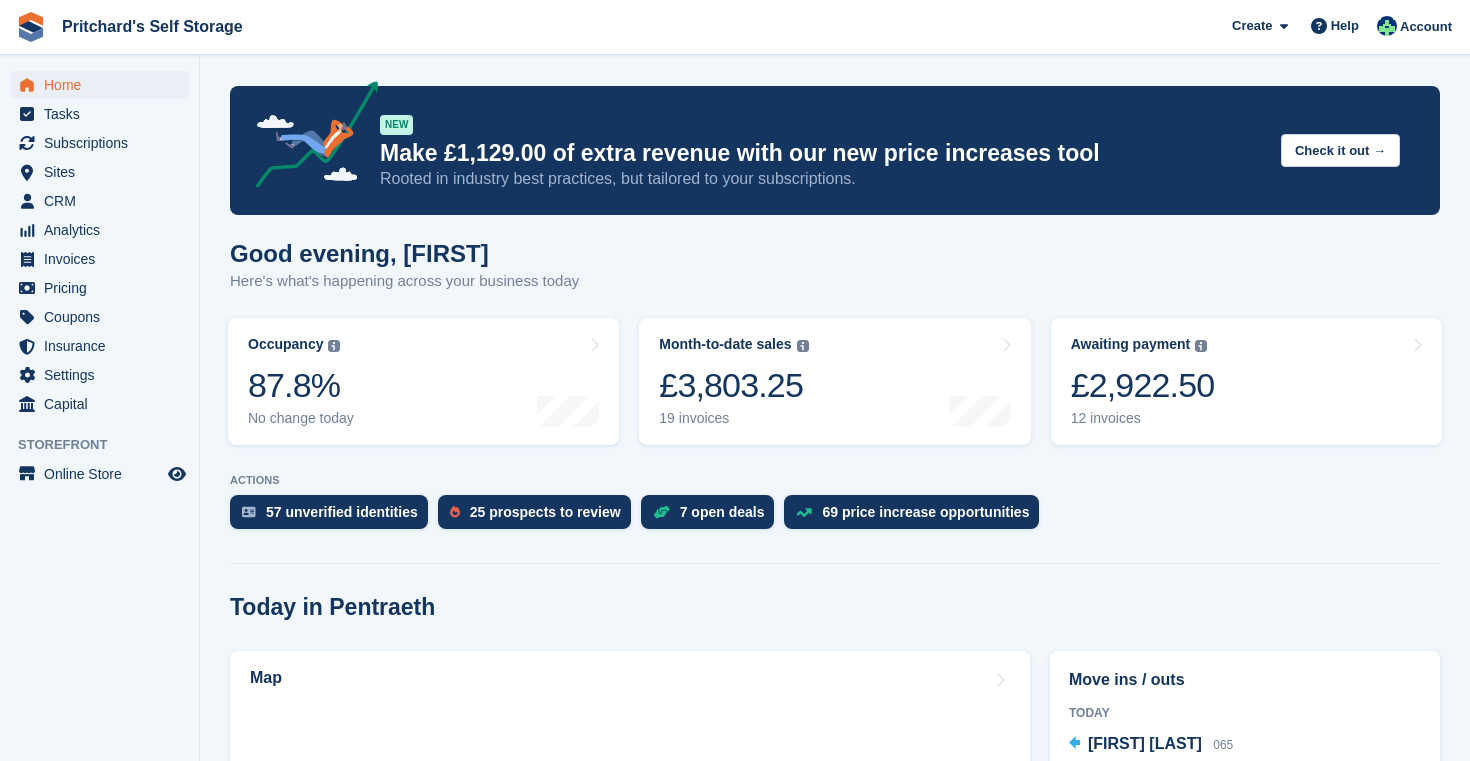 click at bounding box center [31, 27] 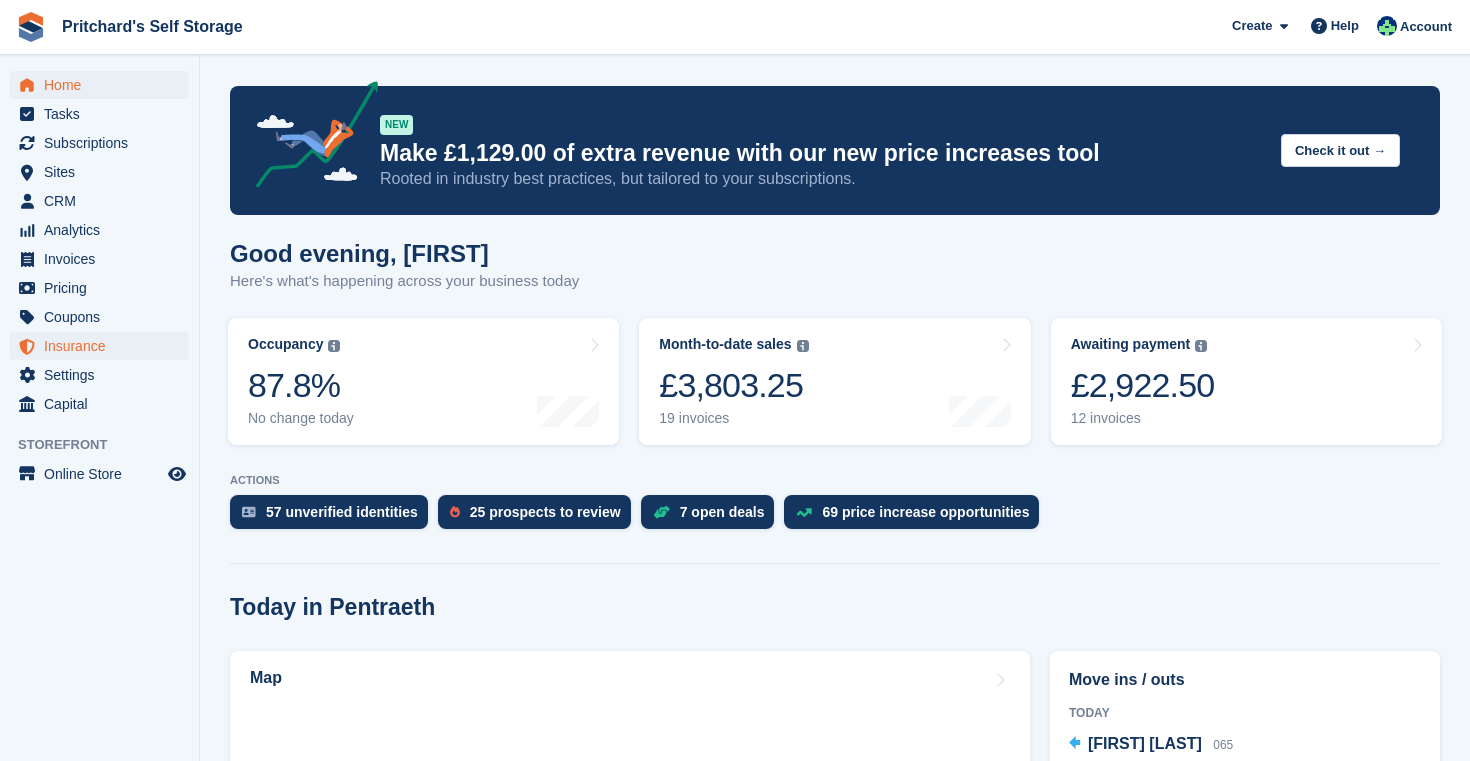 click on "Insurance" at bounding box center (104, 346) 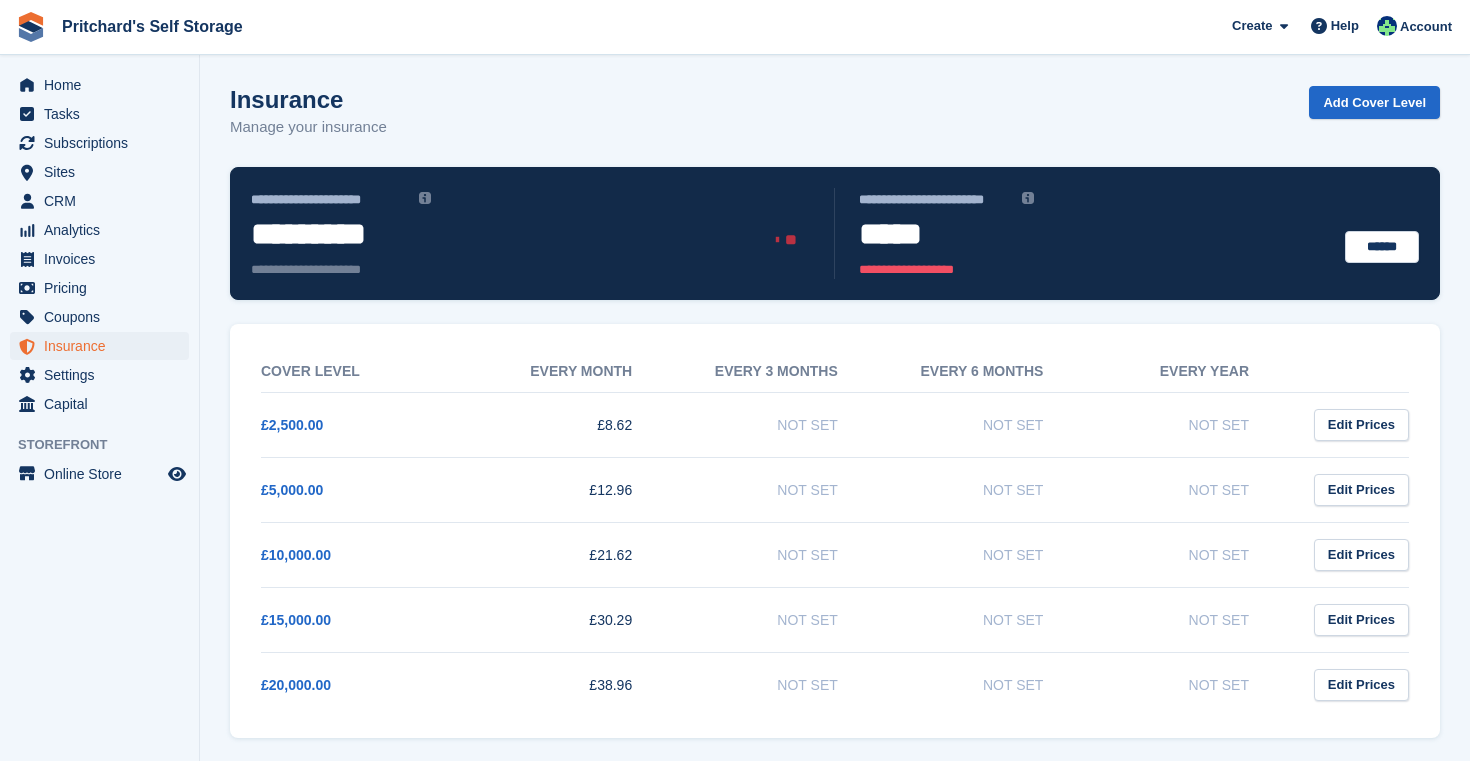 scroll, scrollTop: 0, scrollLeft: 0, axis: both 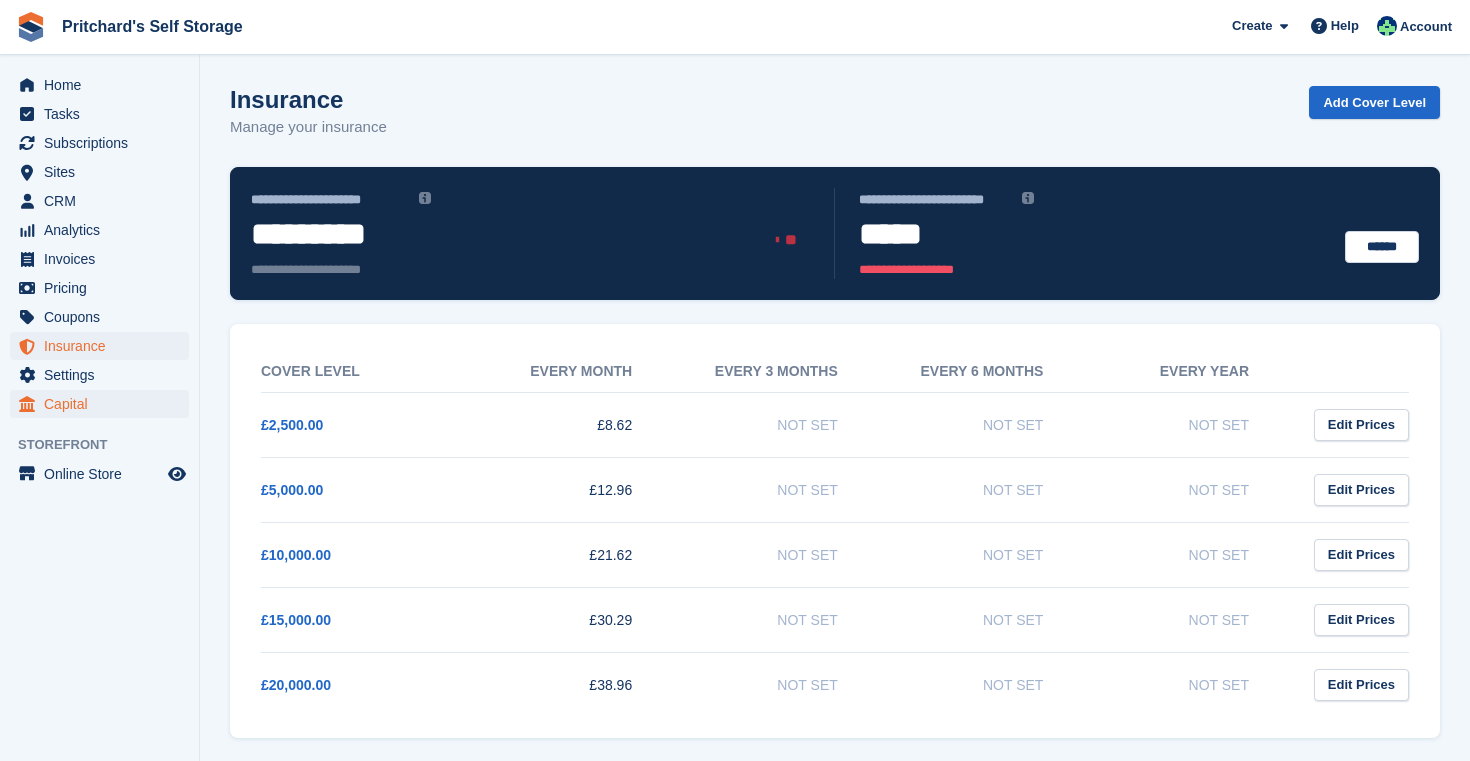 click on "Capital" at bounding box center [104, 404] 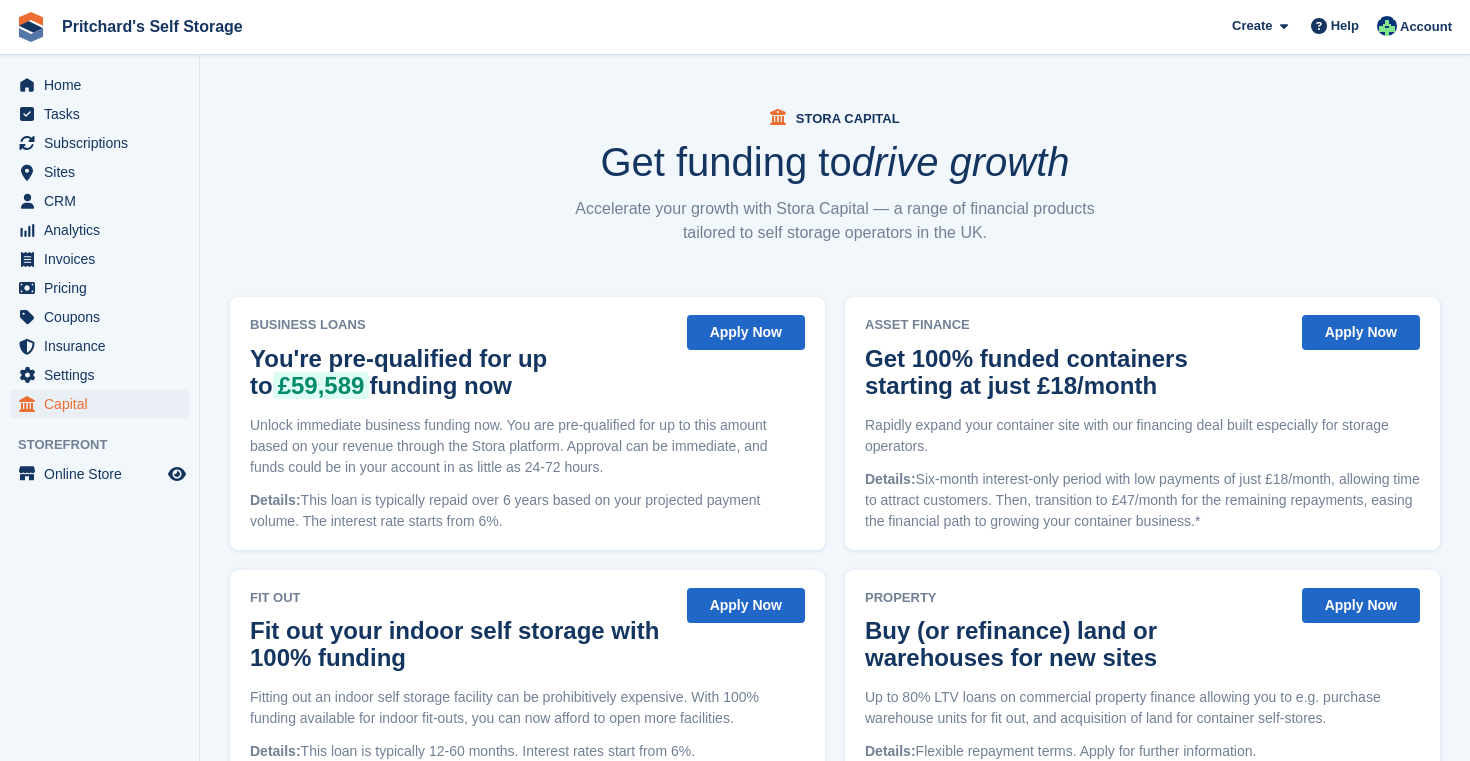 scroll, scrollTop: 0, scrollLeft: 0, axis: both 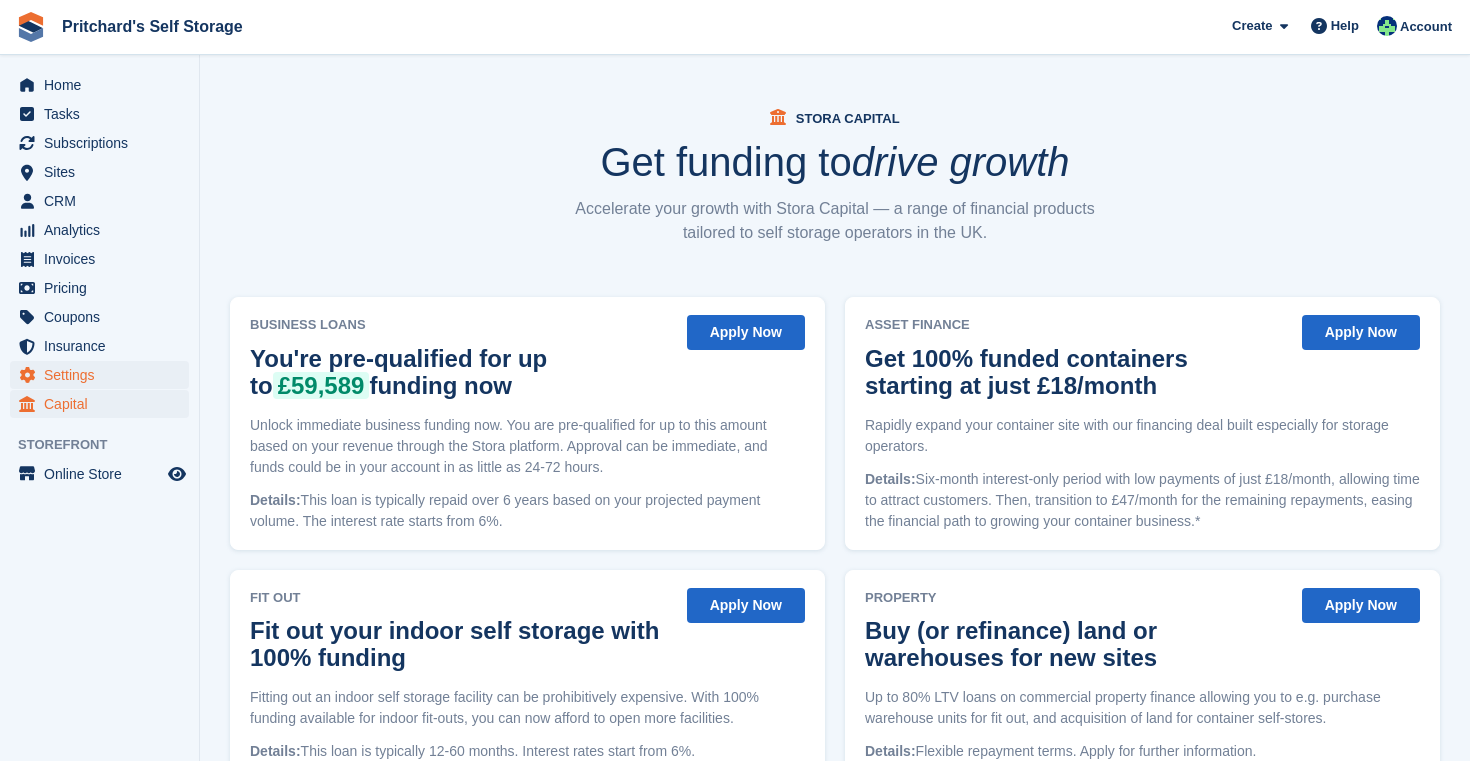 click on "Settings" at bounding box center [104, 375] 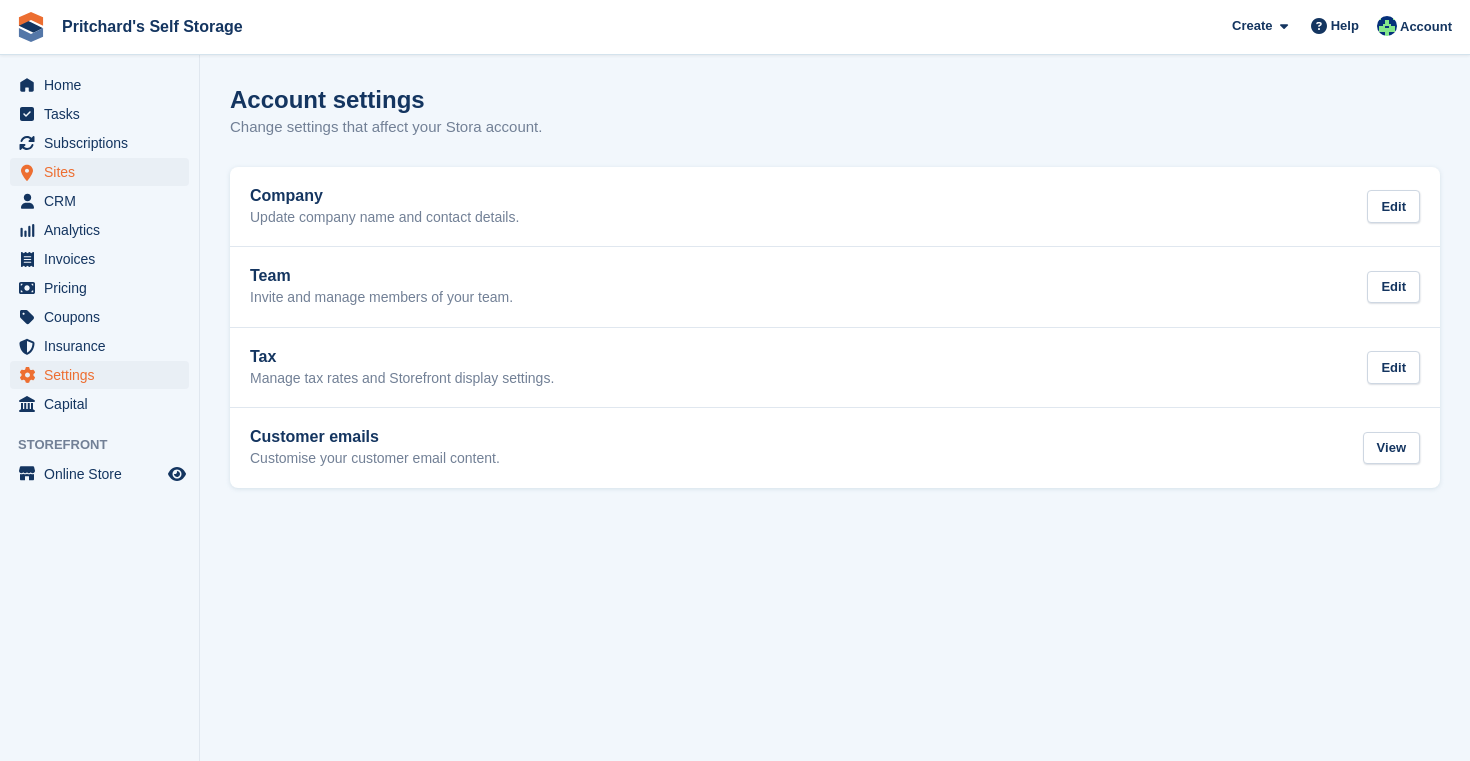 click on "Sites" at bounding box center (104, 172) 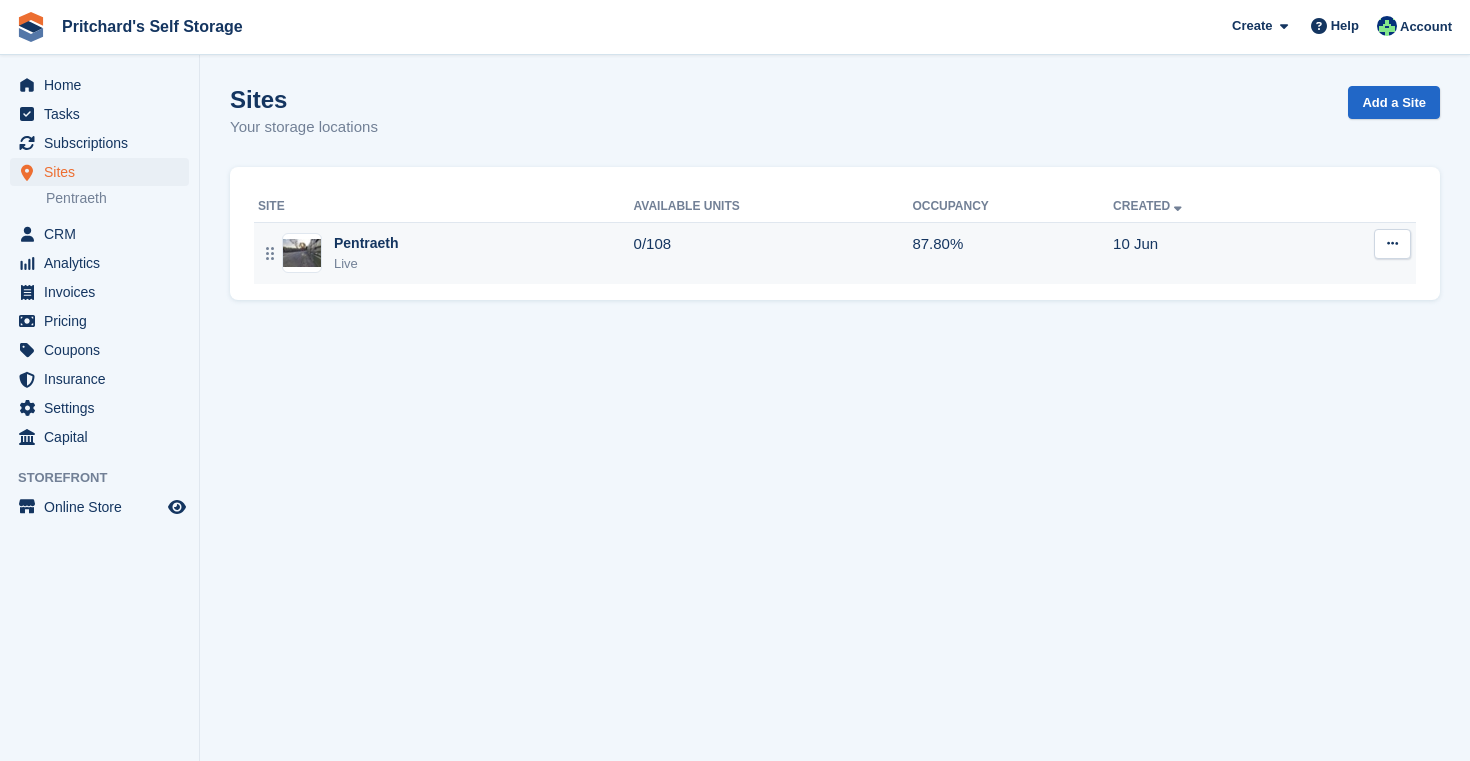 click on "0/108" at bounding box center (773, 253) 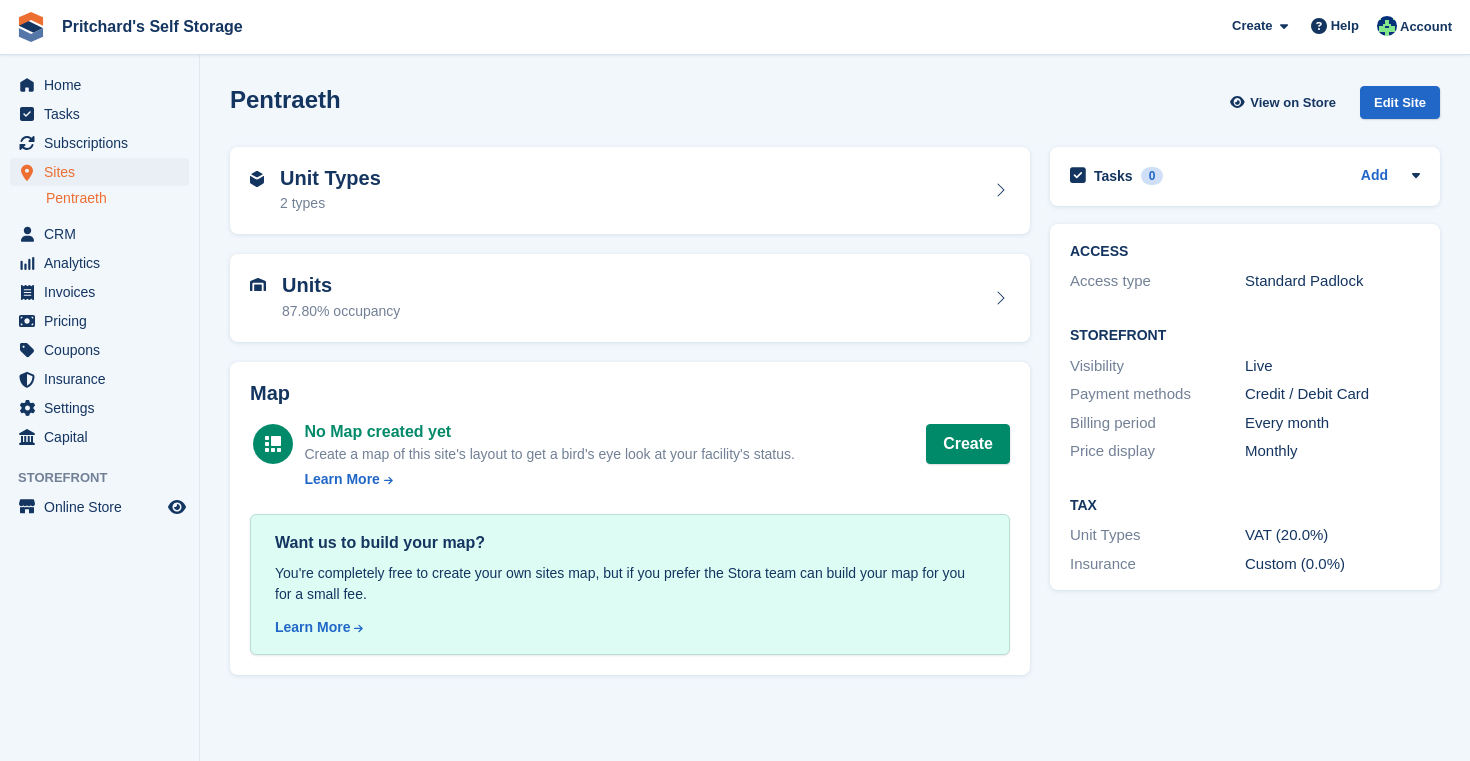 scroll, scrollTop: 0, scrollLeft: 0, axis: both 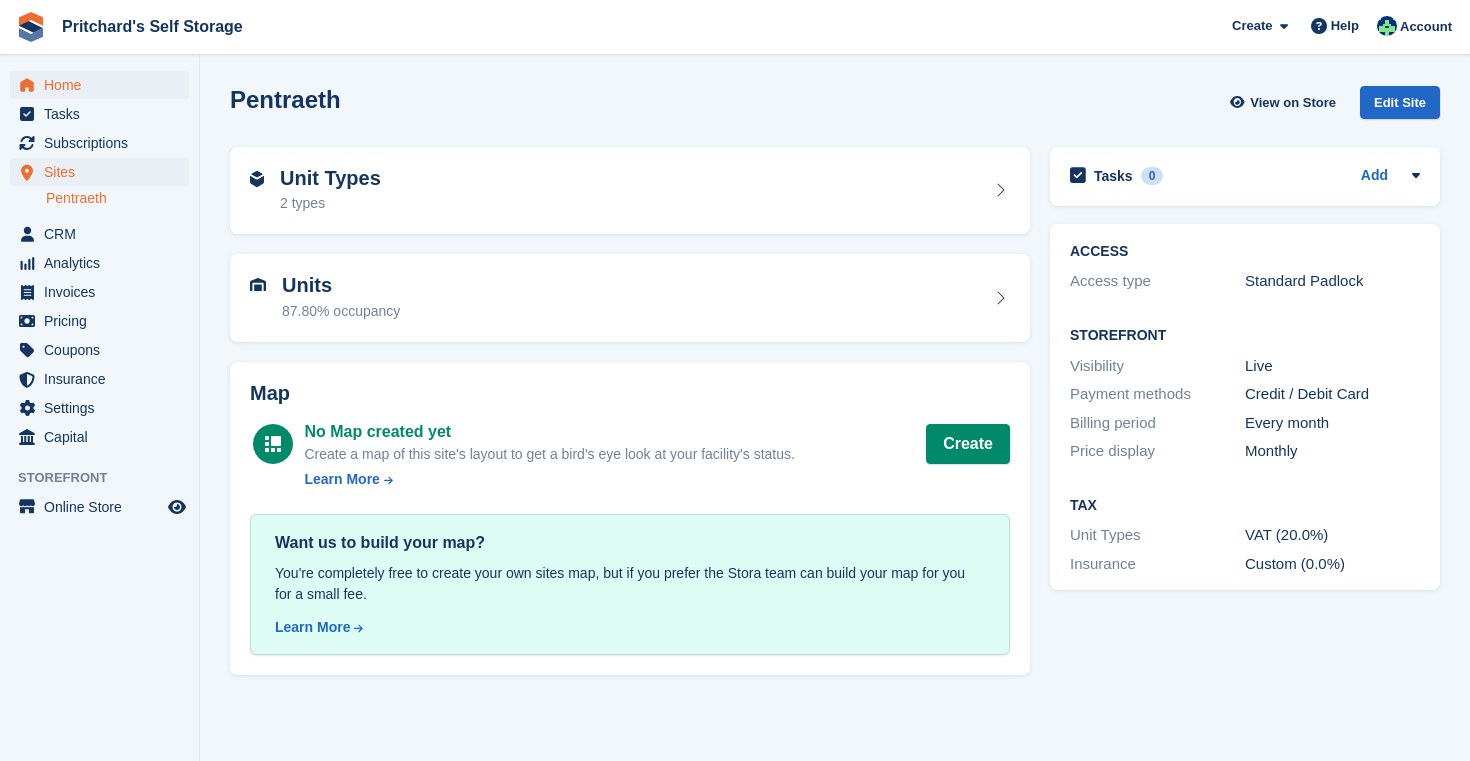 click on "Home" at bounding box center (104, 85) 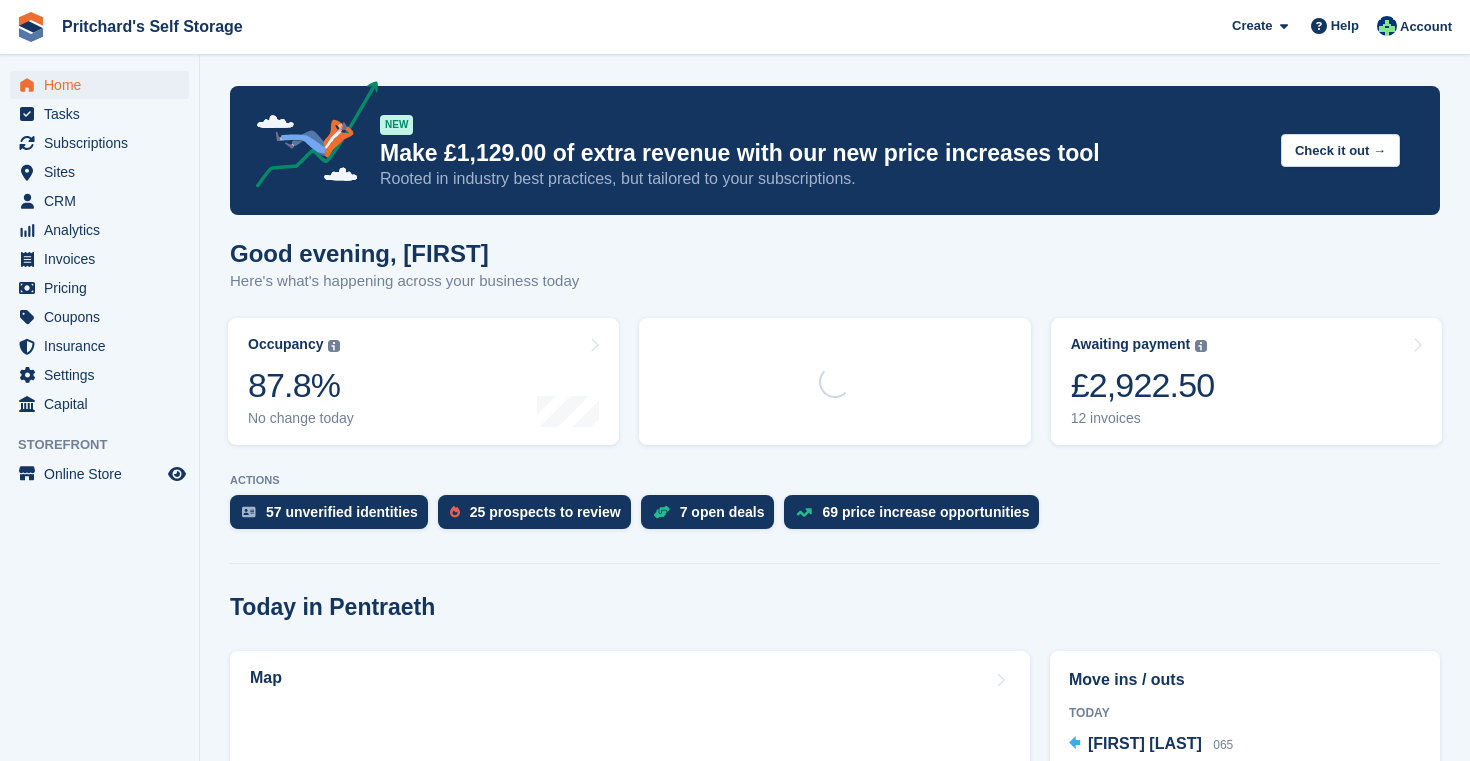 scroll, scrollTop: 0, scrollLeft: 0, axis: both 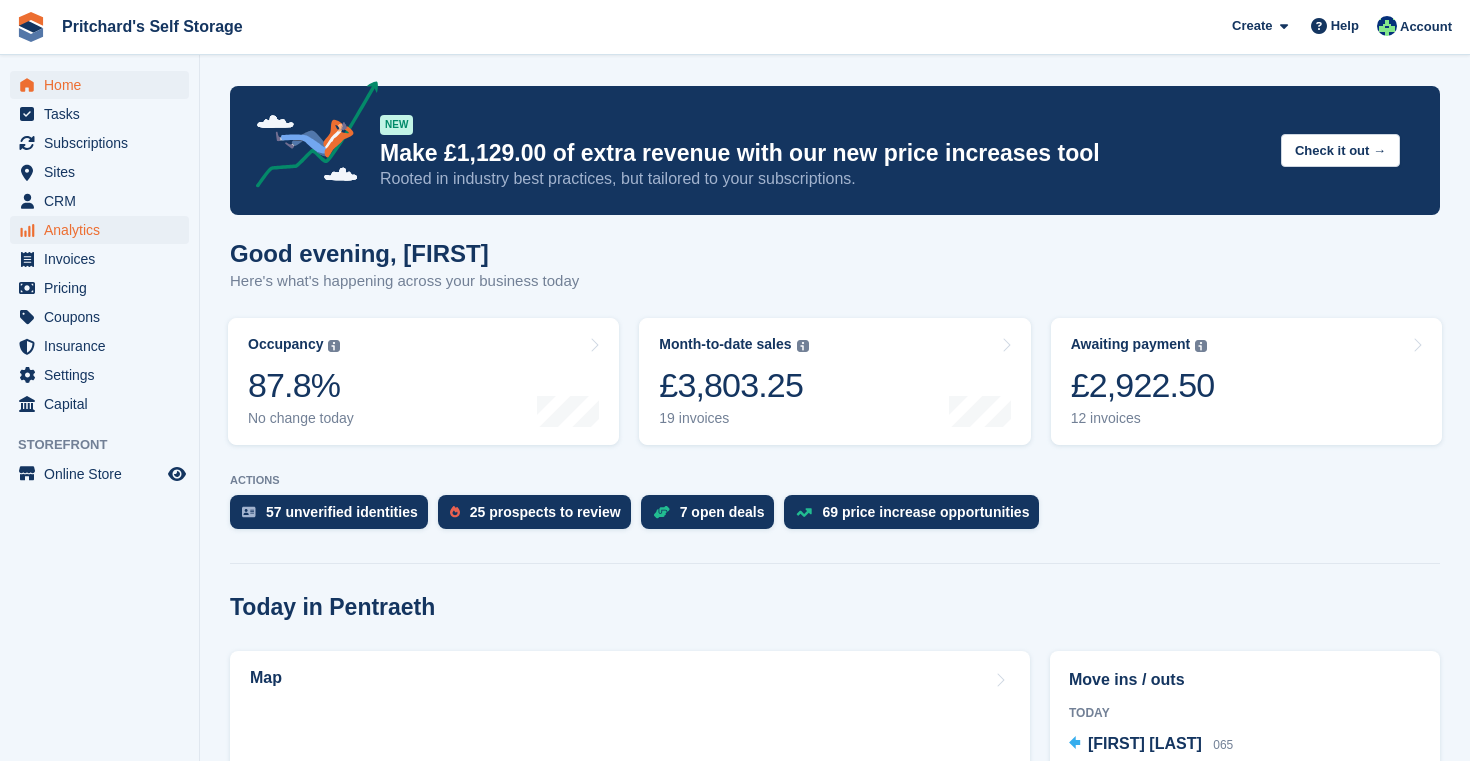 click on "Analytics" at bounding box center [104, 230] 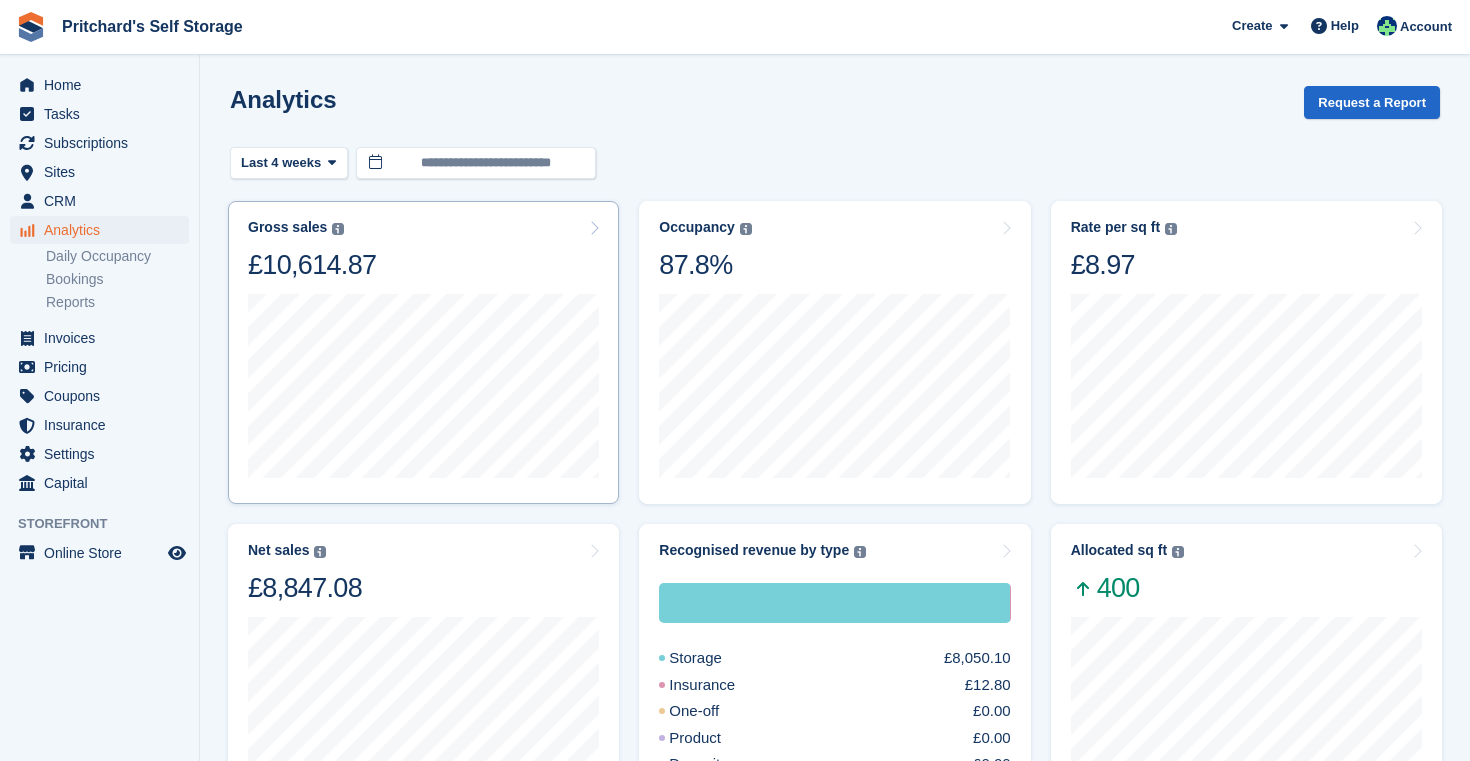scroll, scrollTop: 0, scrollLeft: 0, axis: both 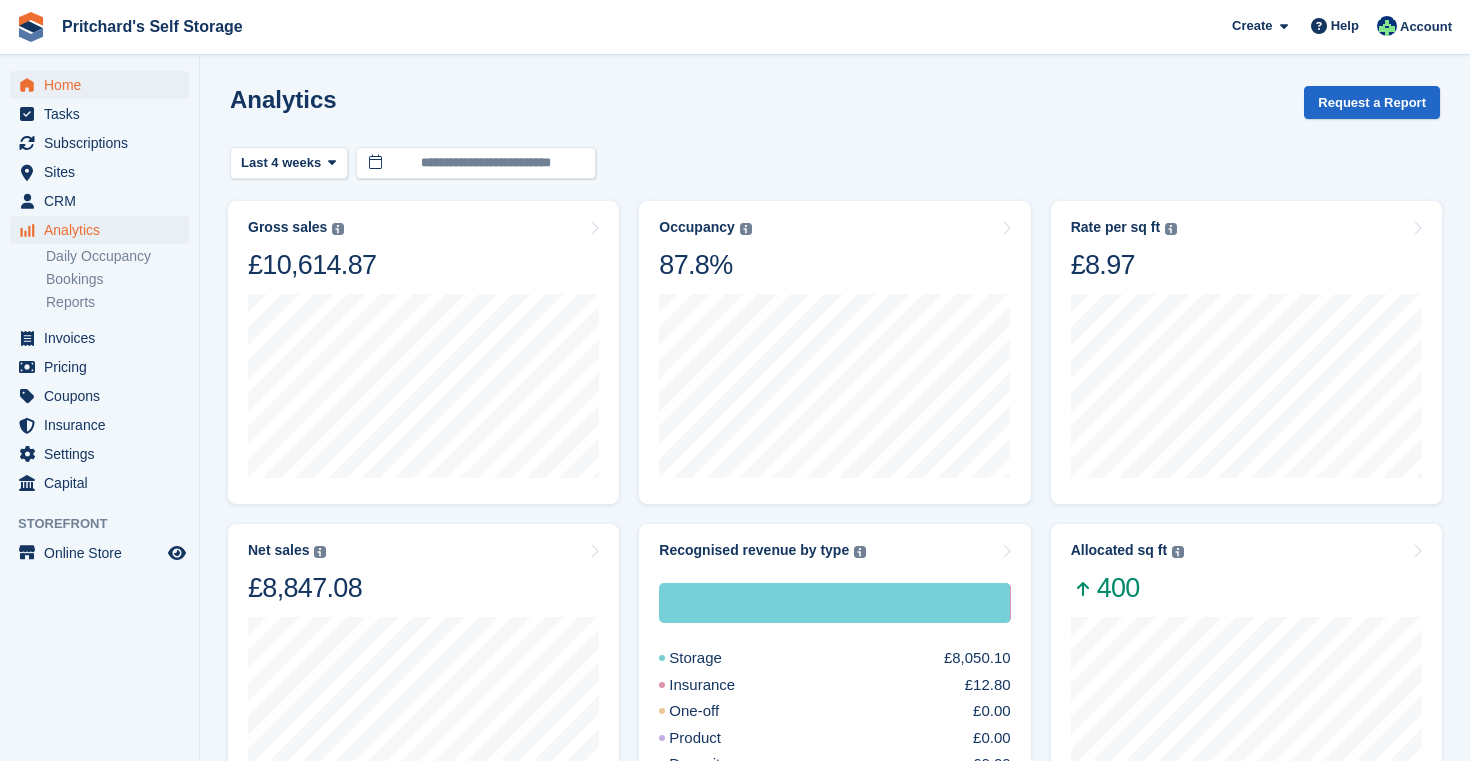 click on "Home" at bounding box center [104, 85] 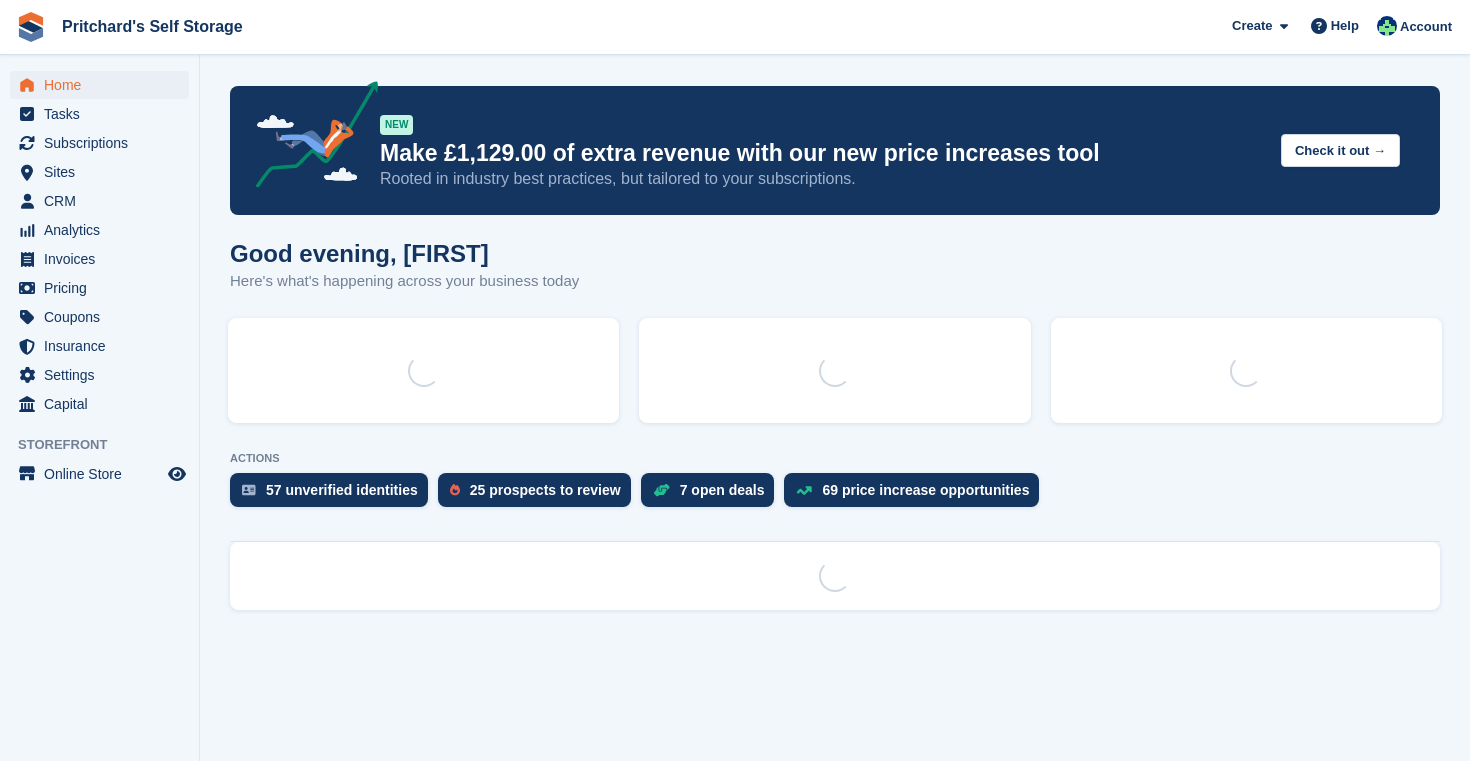 scroll, scrollTop: 0, scrollLeft: 0, axis: both 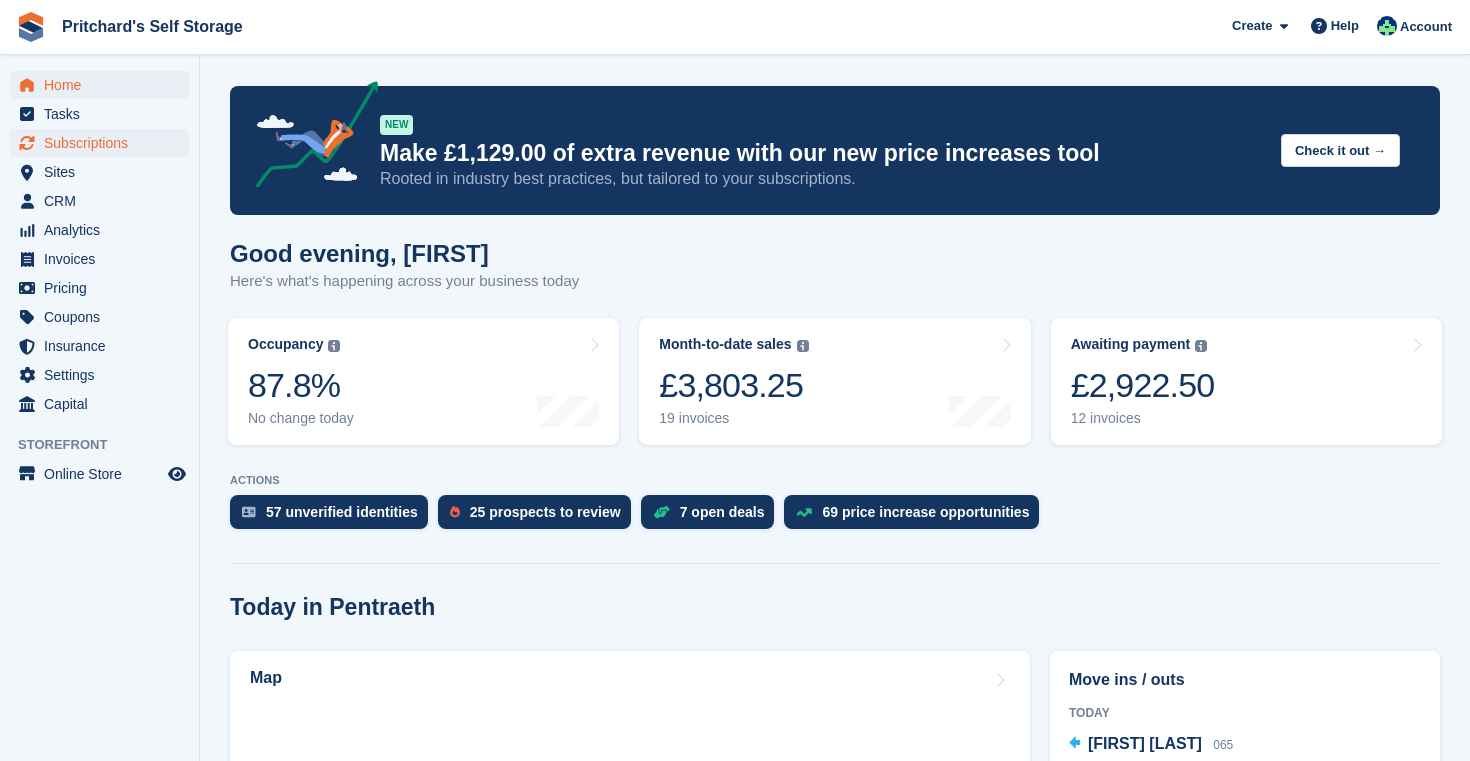 click on "Subscriptions" at bounding box center [104, 143] 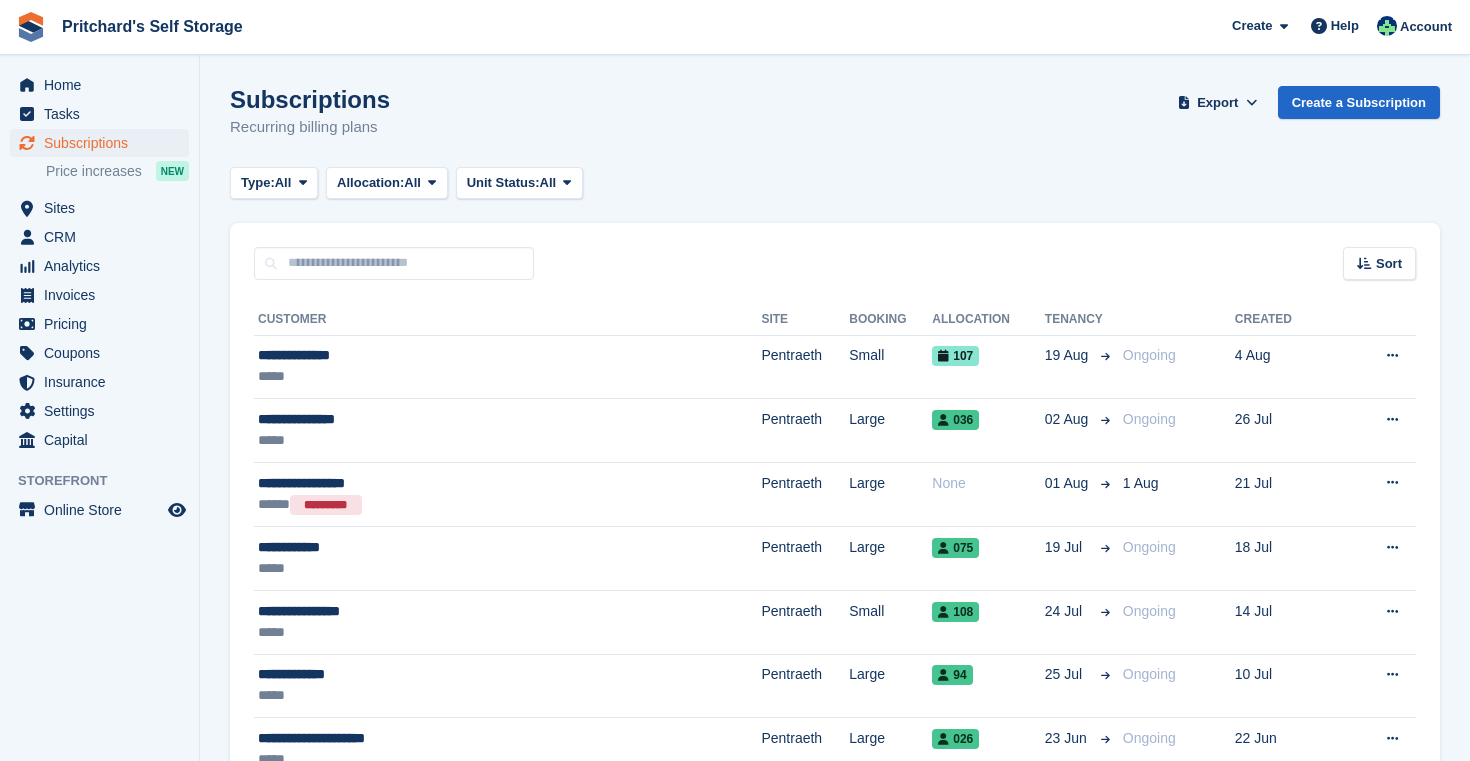 scroll, scrollTop: 0, scrollLeft: 0, axis: both 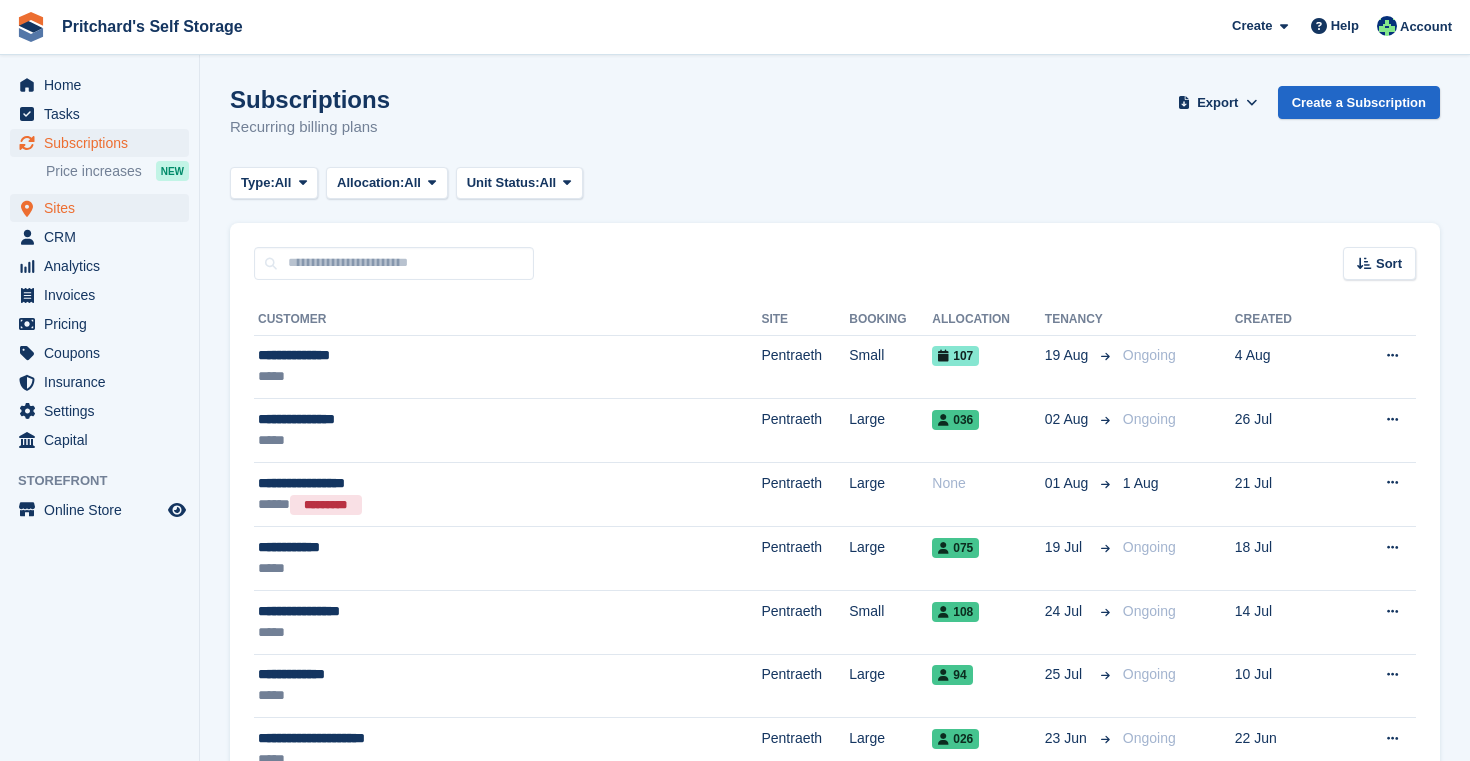click on "Sites" at bounding box center [104, 208] 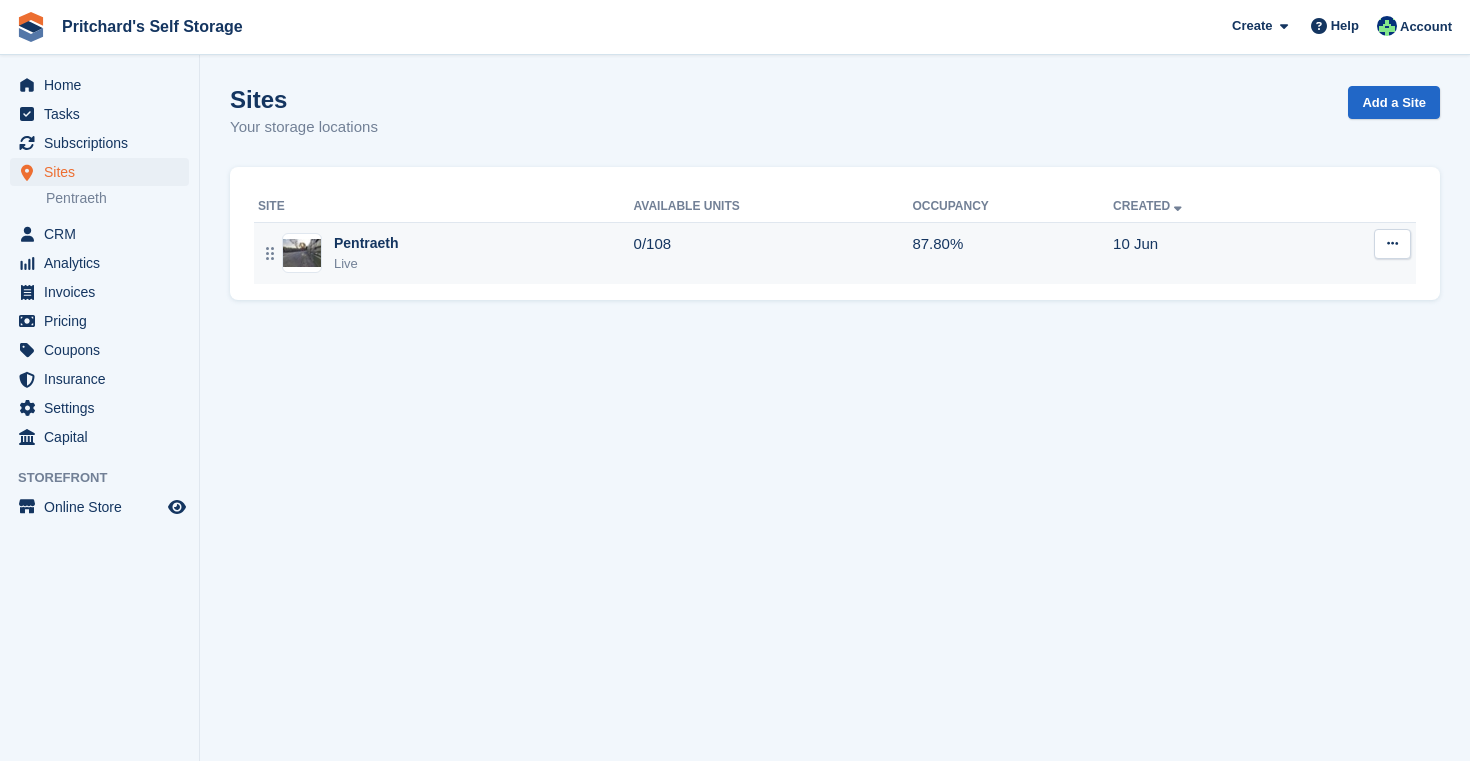 click on "Pentraeth
Live" at bounding box center [444, 253] 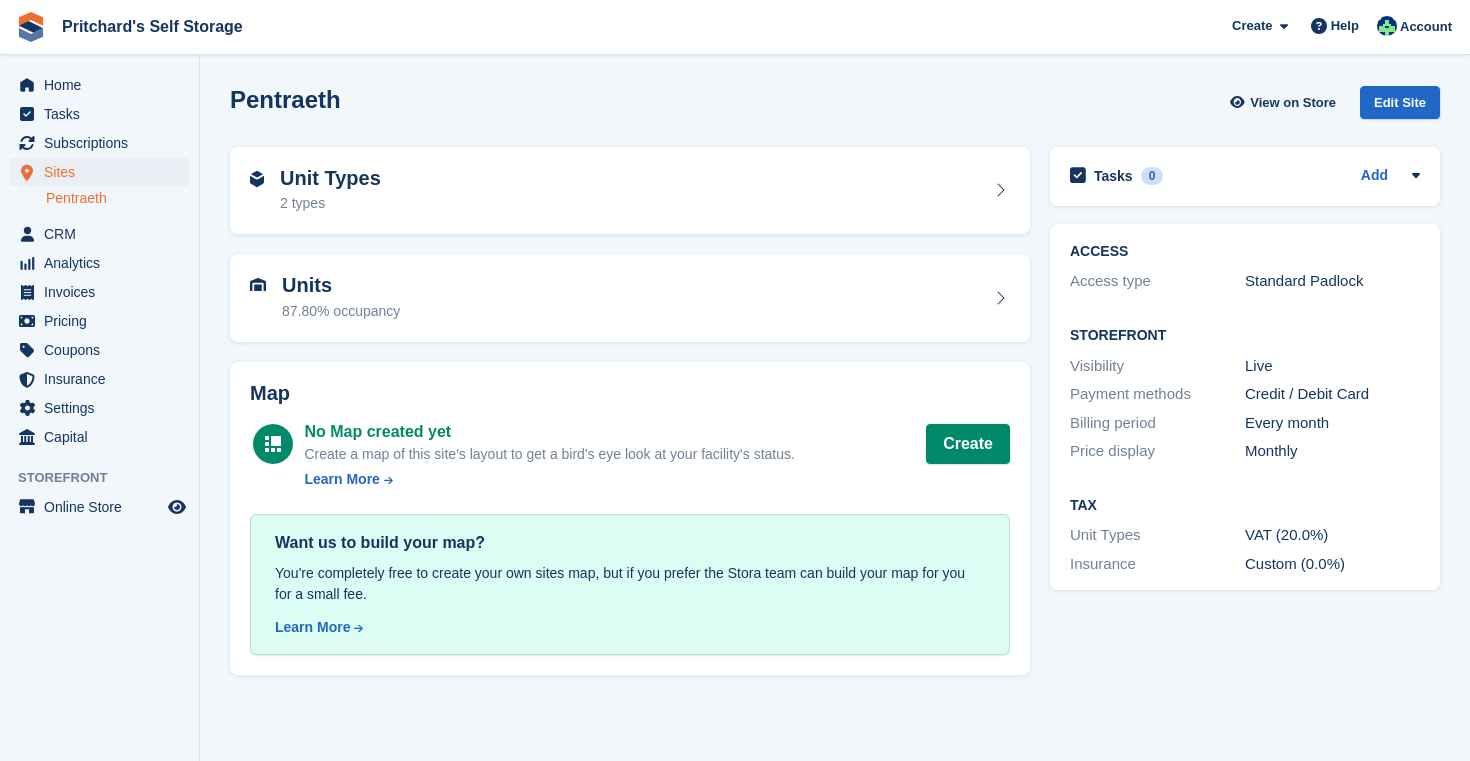 scroll, scrollTop: 0, scrollLeft: 0, axis: both 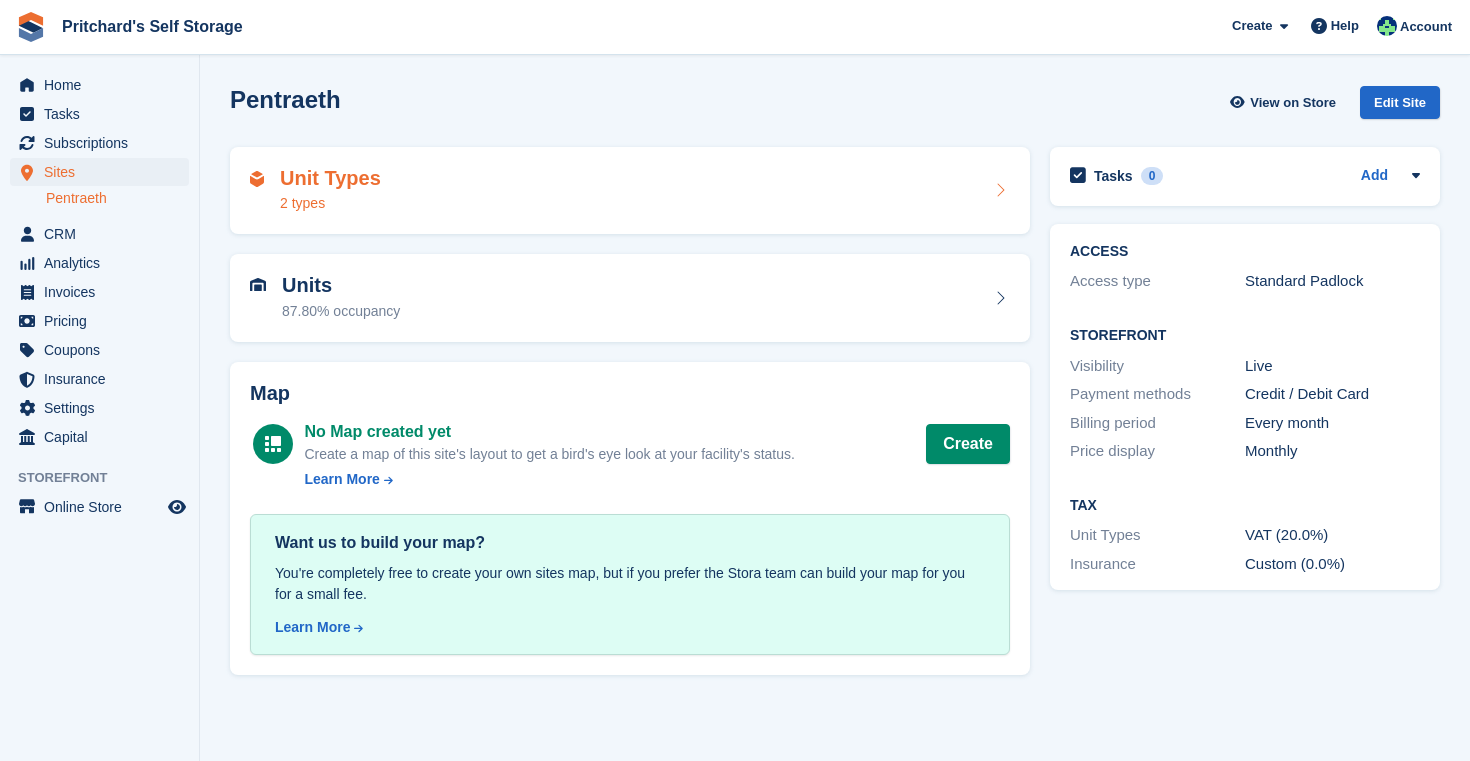 click on "Unit Types
2 types" at bounding box center (630, 191) 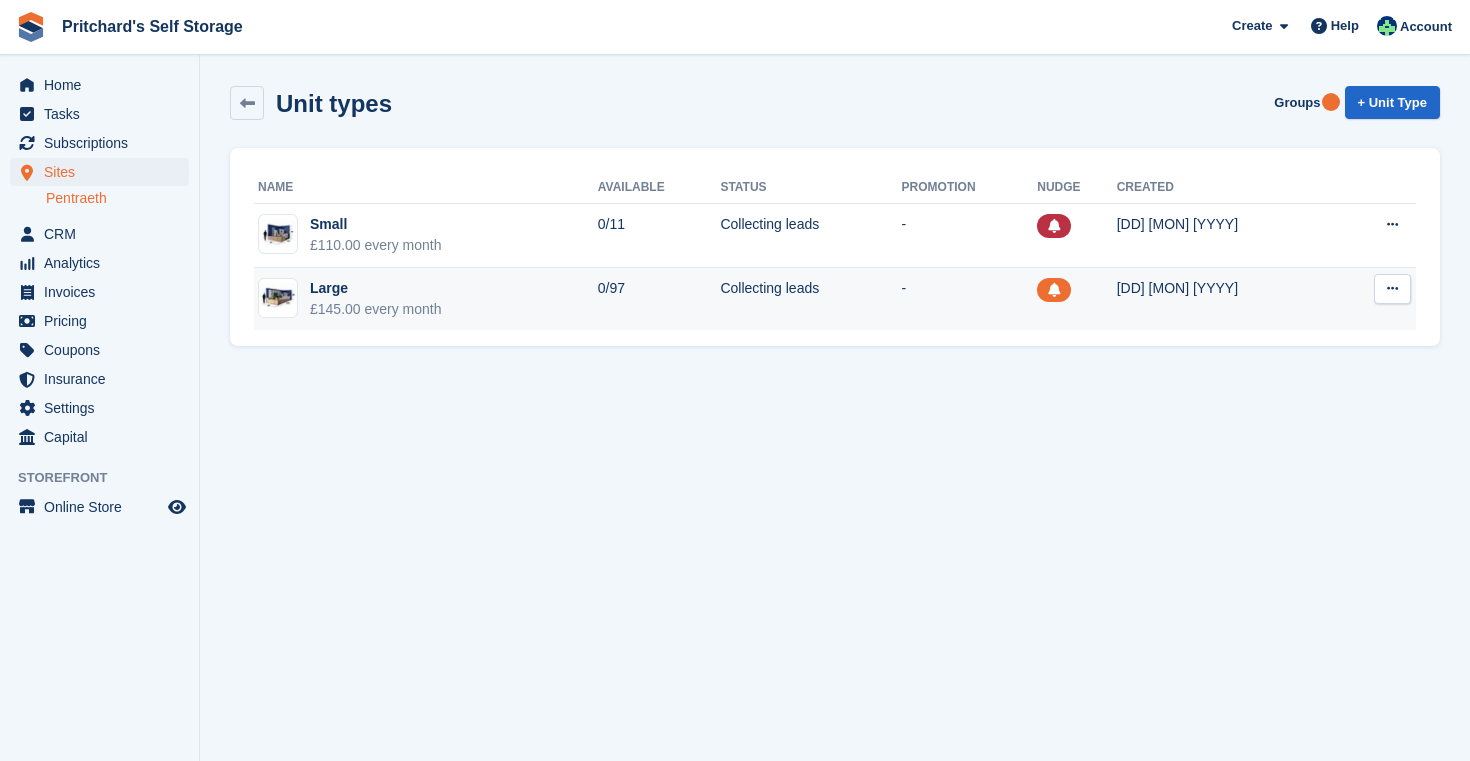 click on "Large
£145.00 every month" at bounding box center (426, 299) 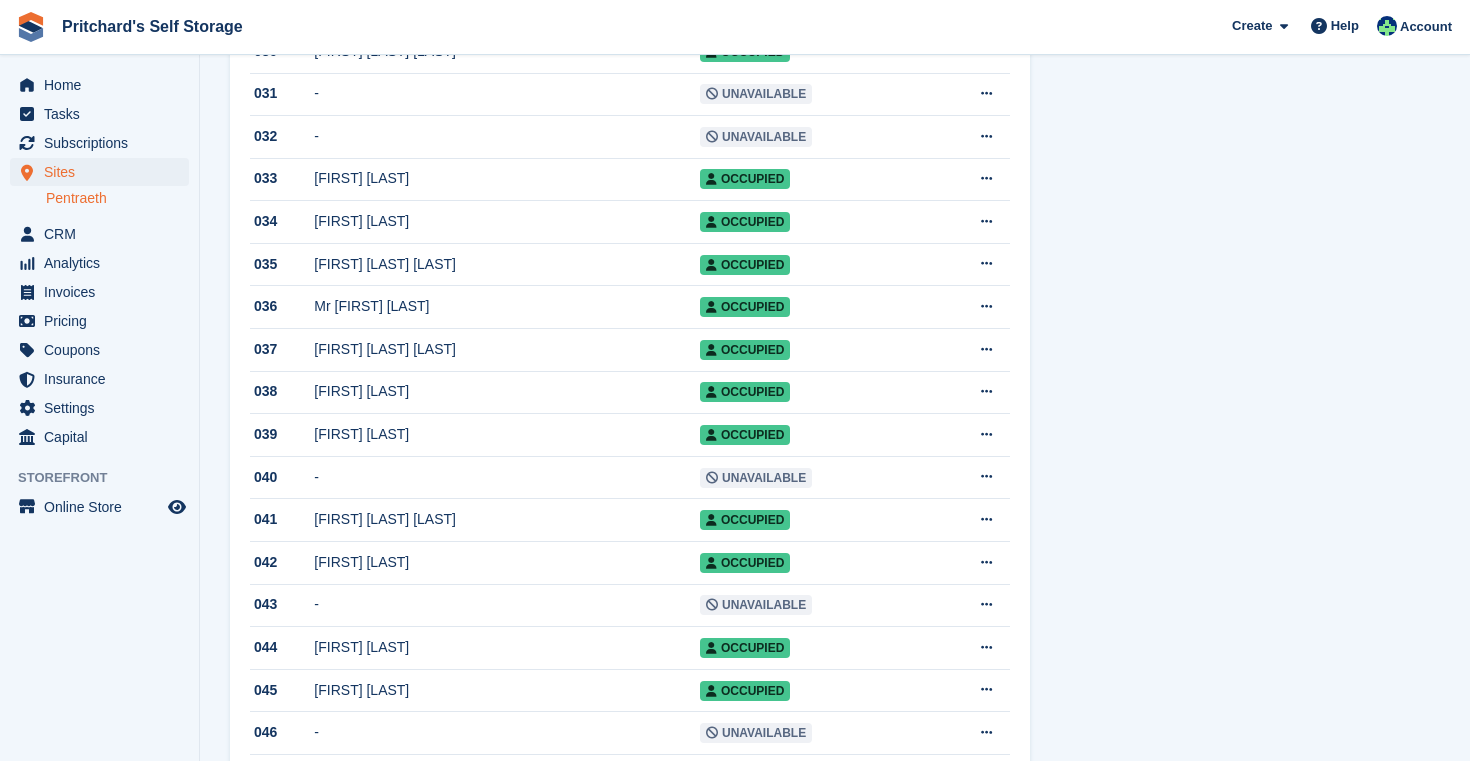 scroll, scrollTop: 1604, scrollLeft: 0, axis: vertical 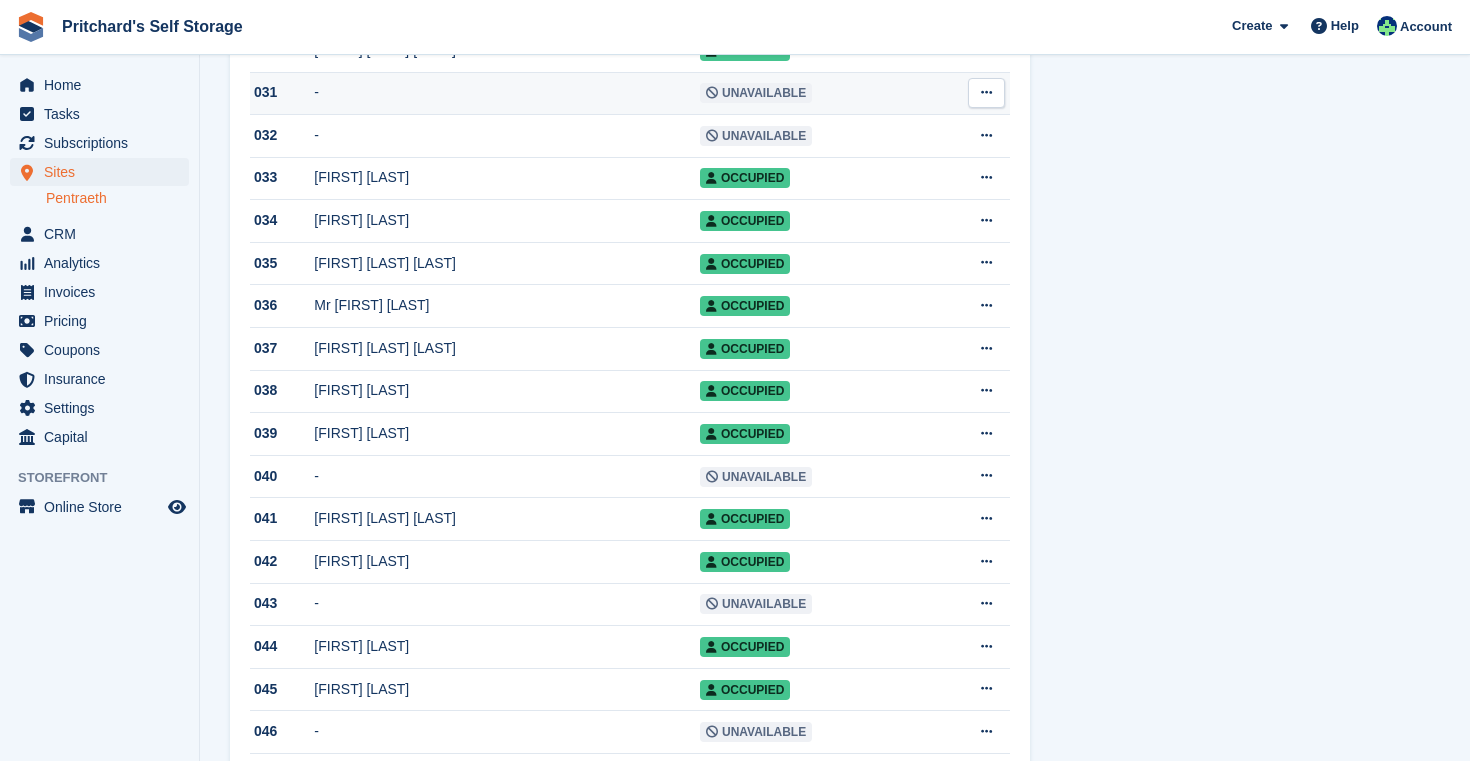 click on "-" at bounding box center [507, 93] 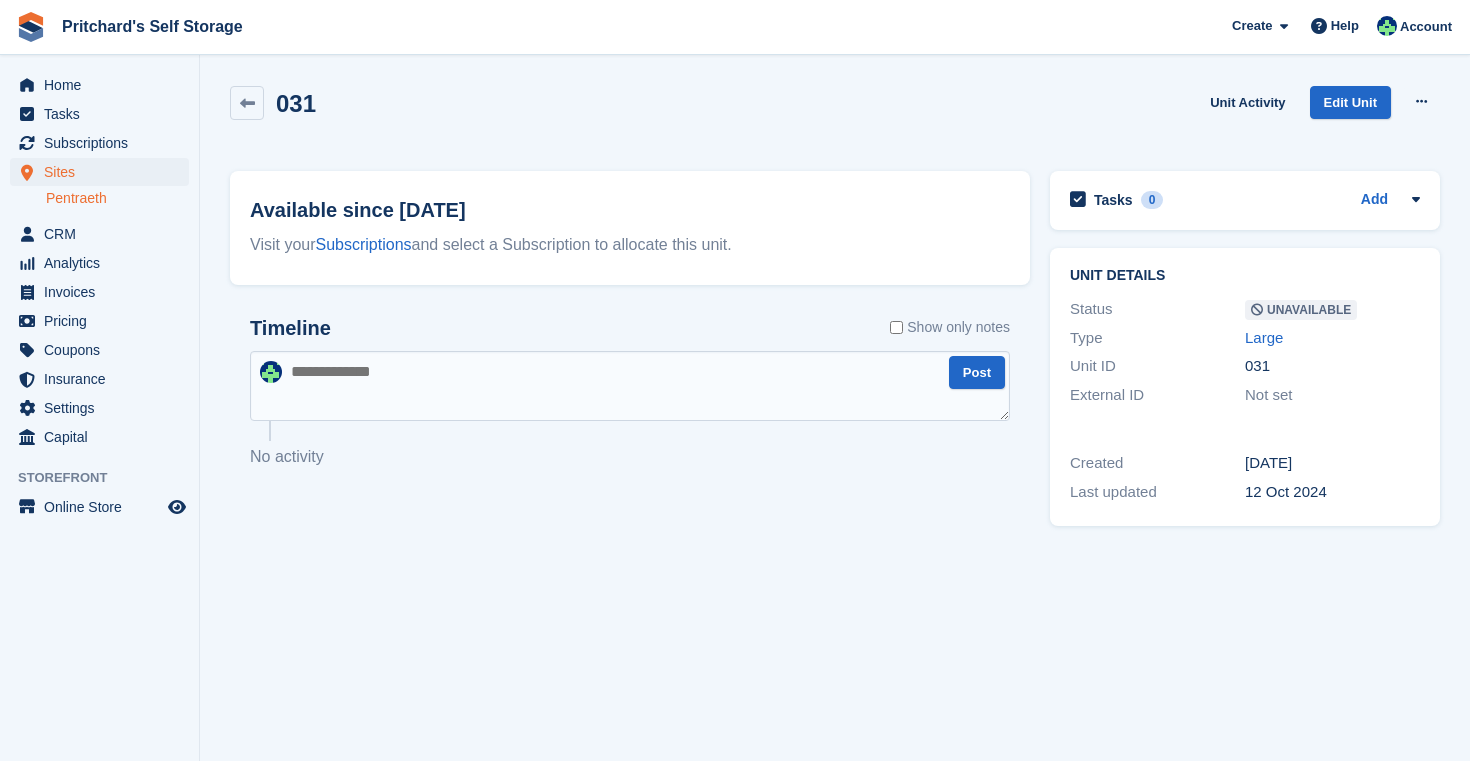 scroll, scrollTop: 0, scrollLeft: 0, axis: both 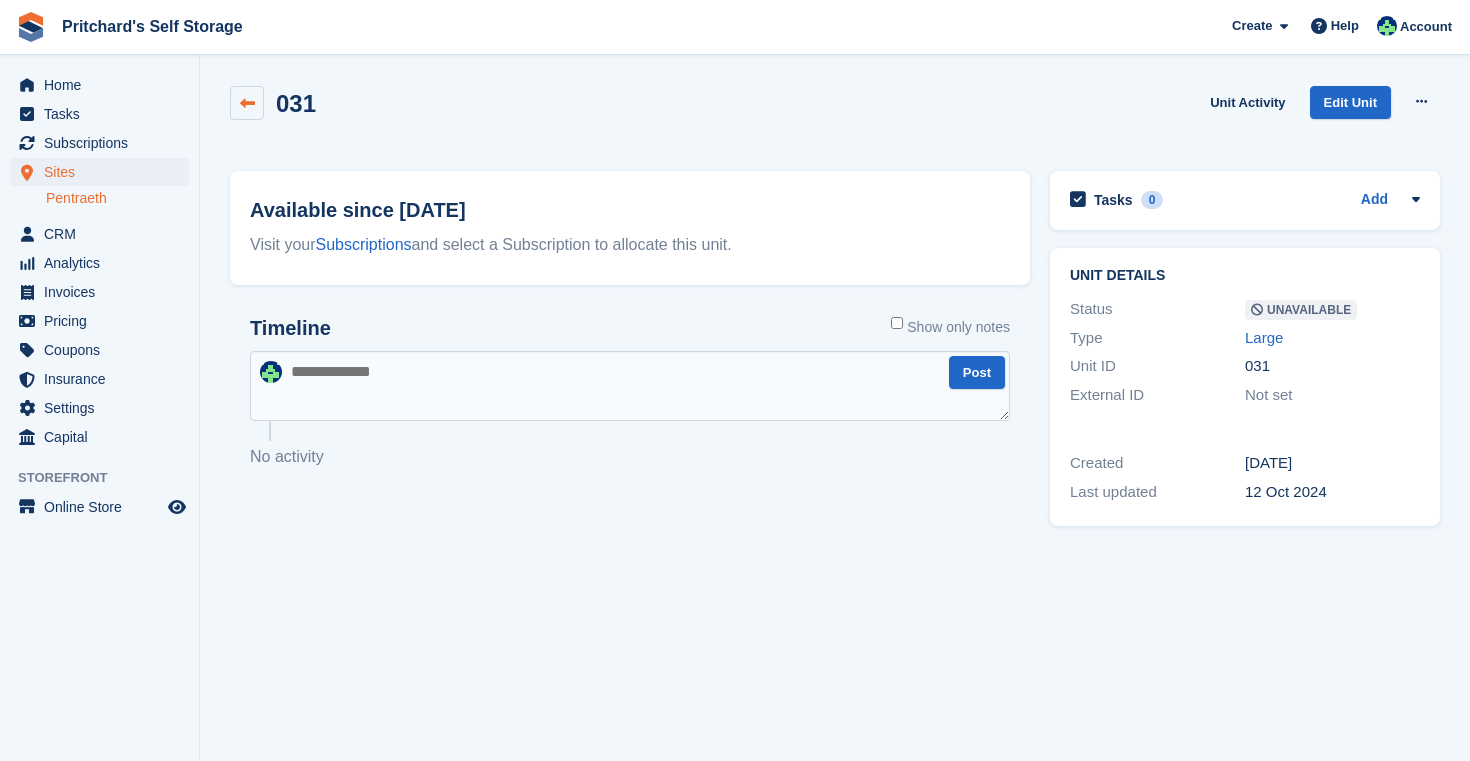 click at bounding box center (247, 103) 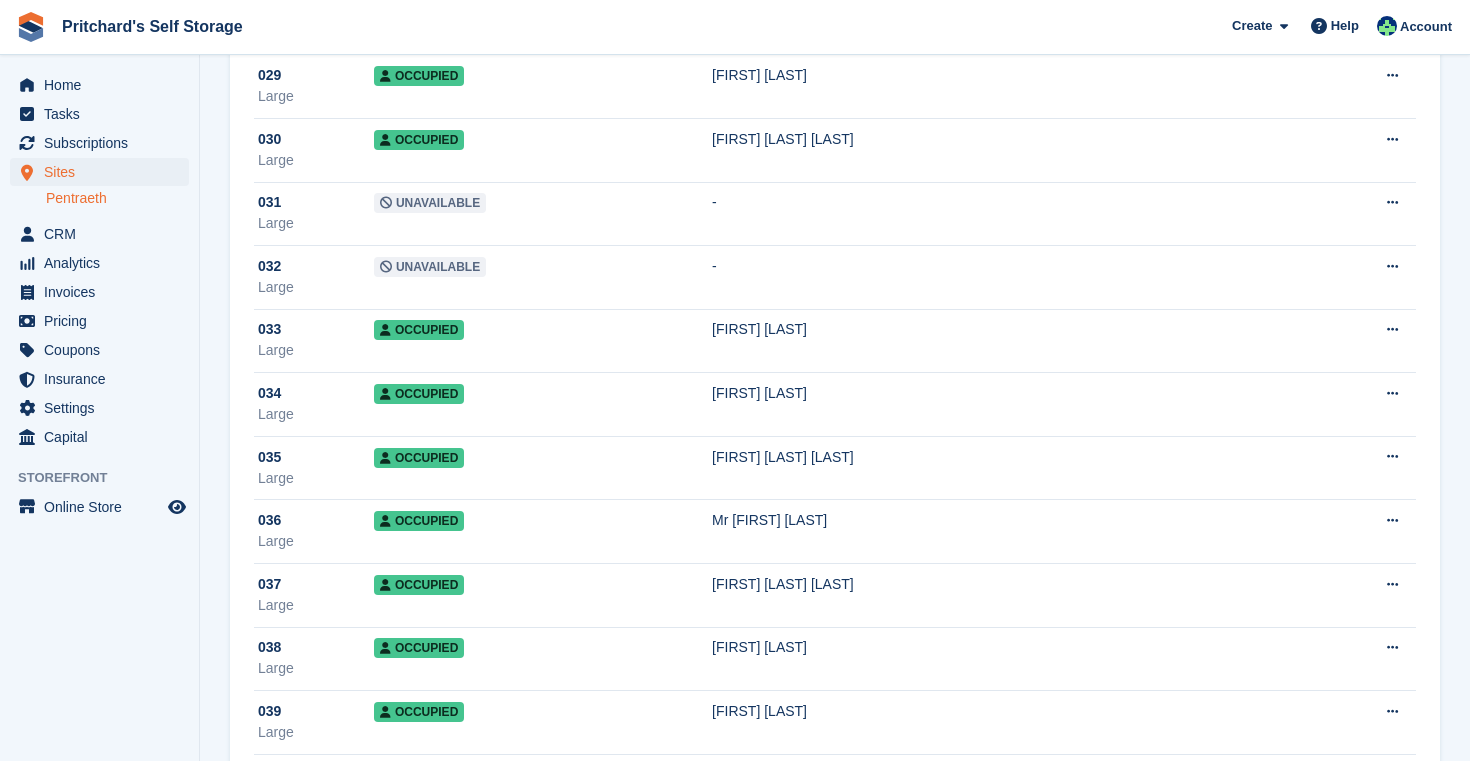 scroll, scrollTop: 1971, scrollLeft: 0, axis: vertical 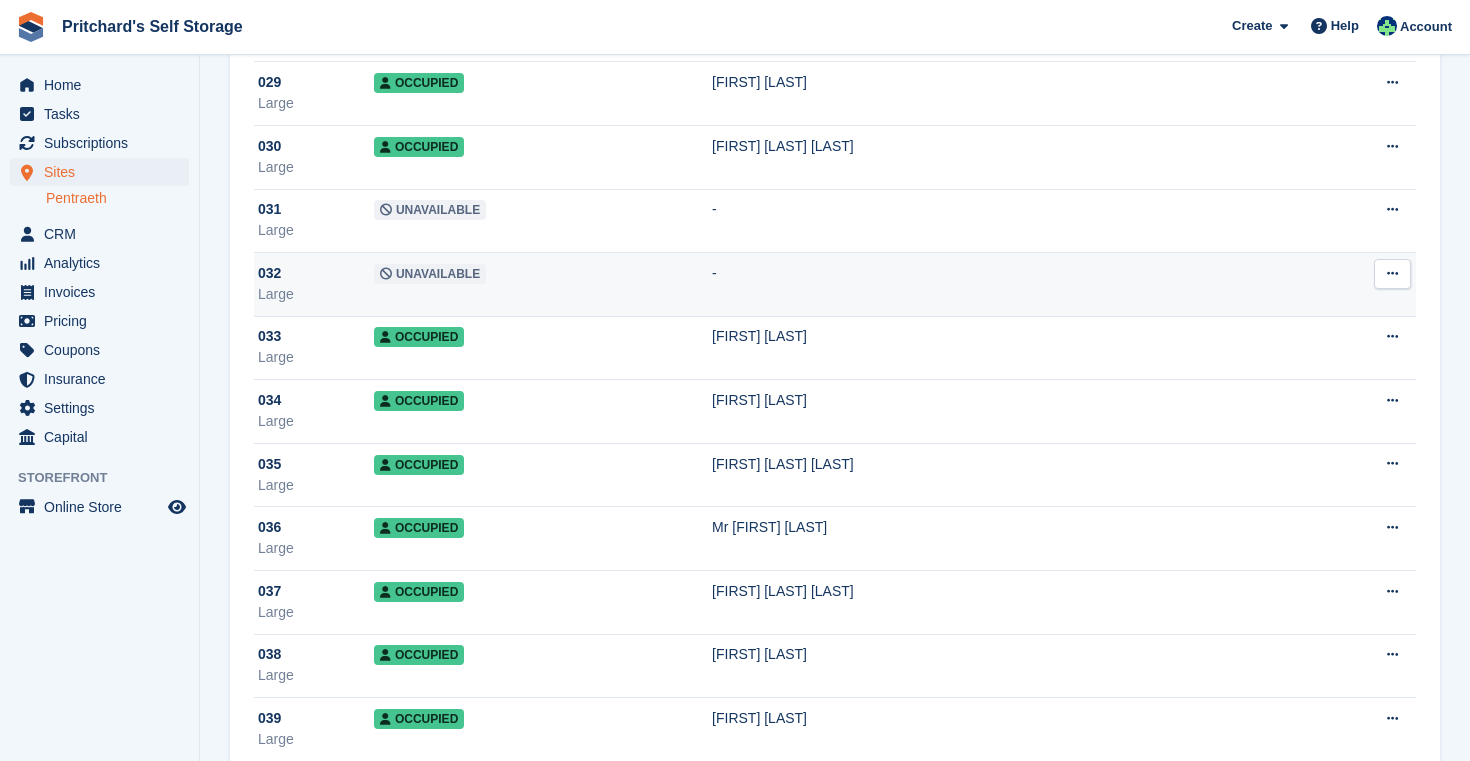 click on "Unavailable" at bounding box center (543, 285) 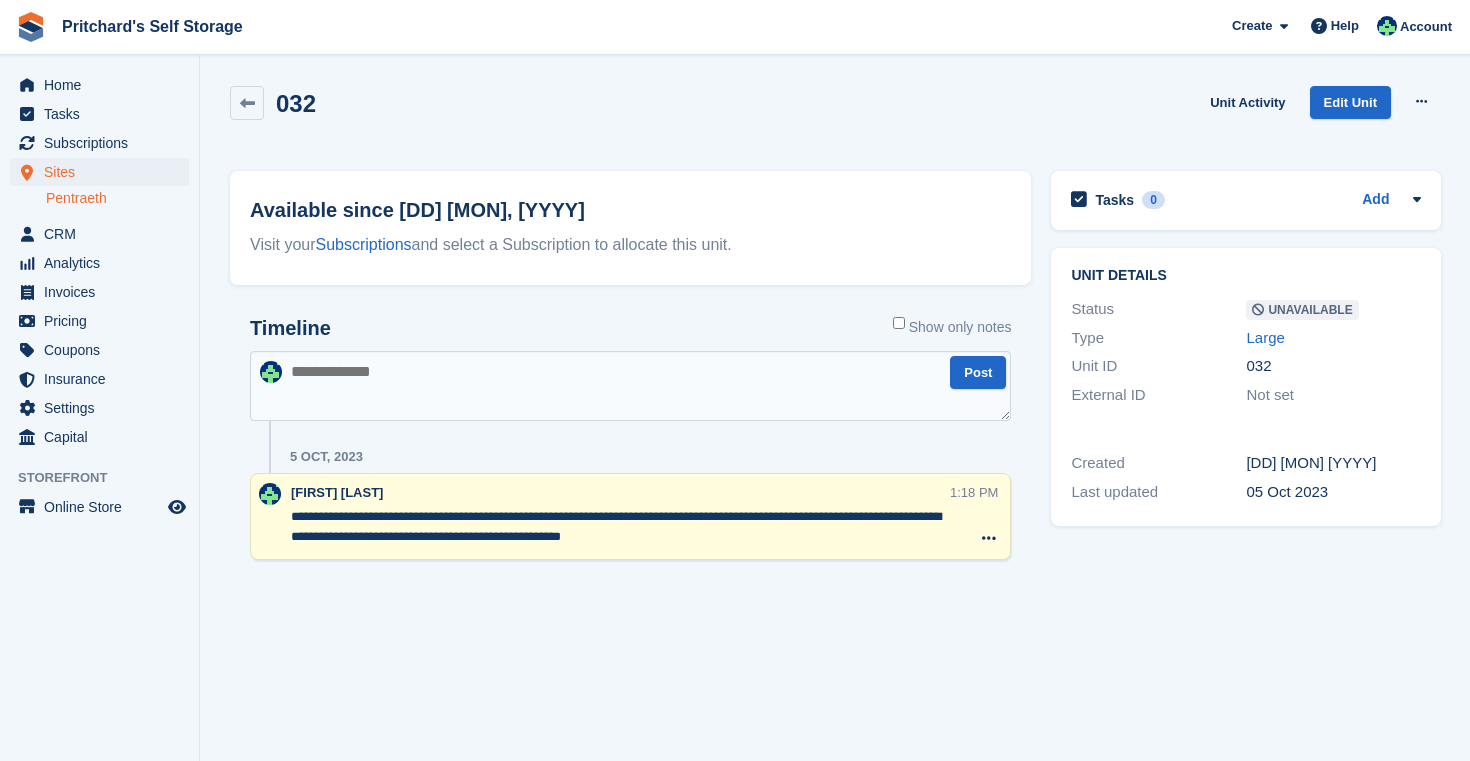scroll, scrollTop: 0, scrollLeft: 0, axis: both 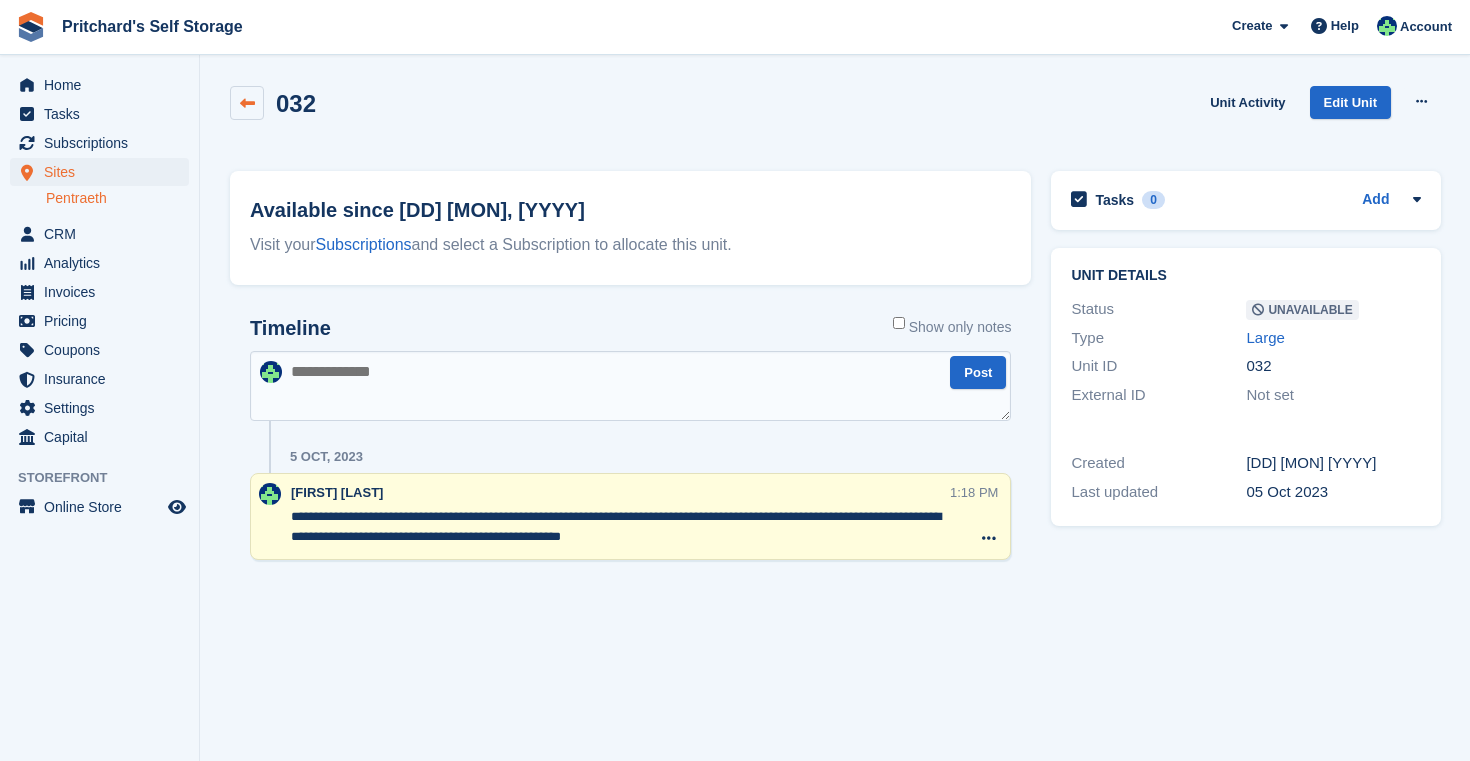 click at bounding box center [247, 103] 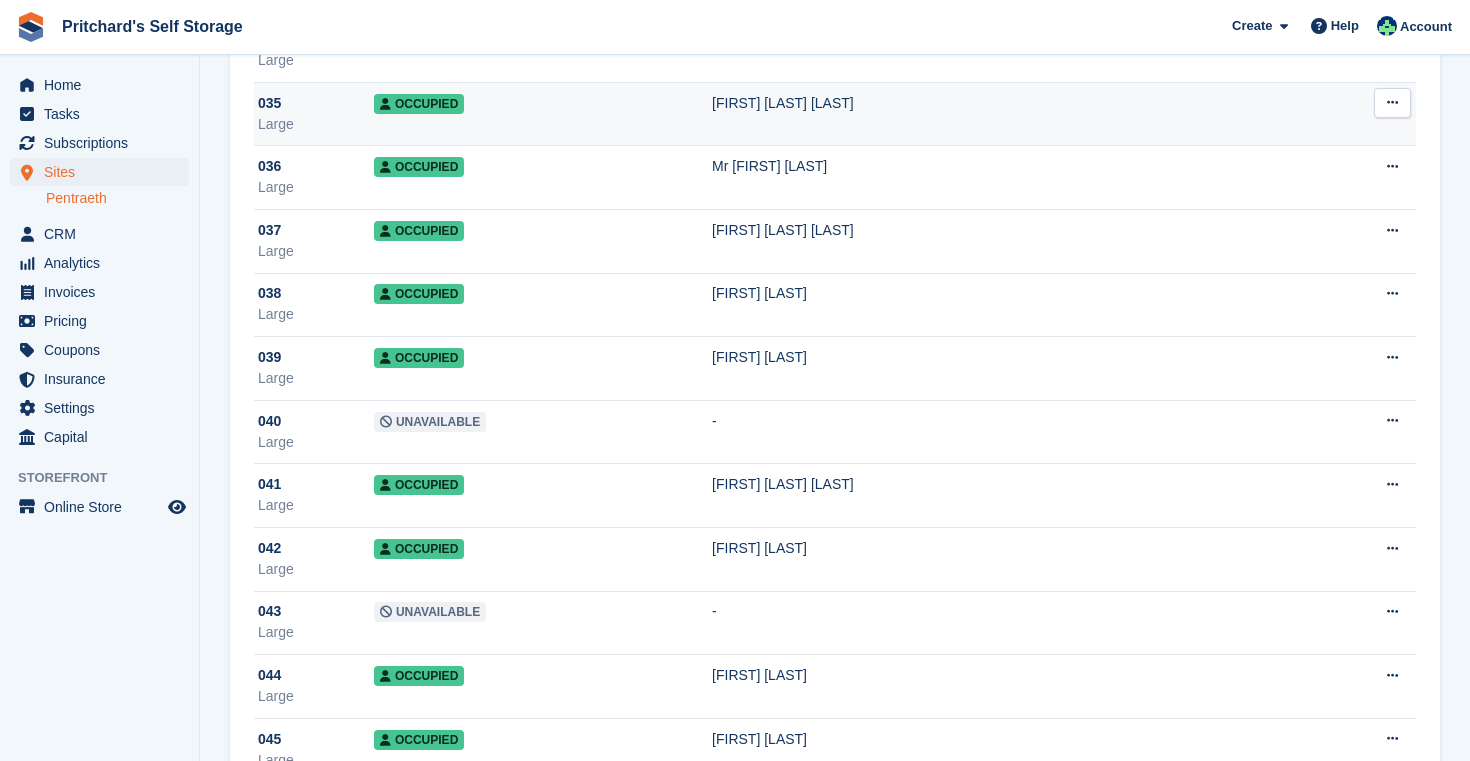 scroll, scrollTop: 2377, scrollLeft: 0, axis: vertical 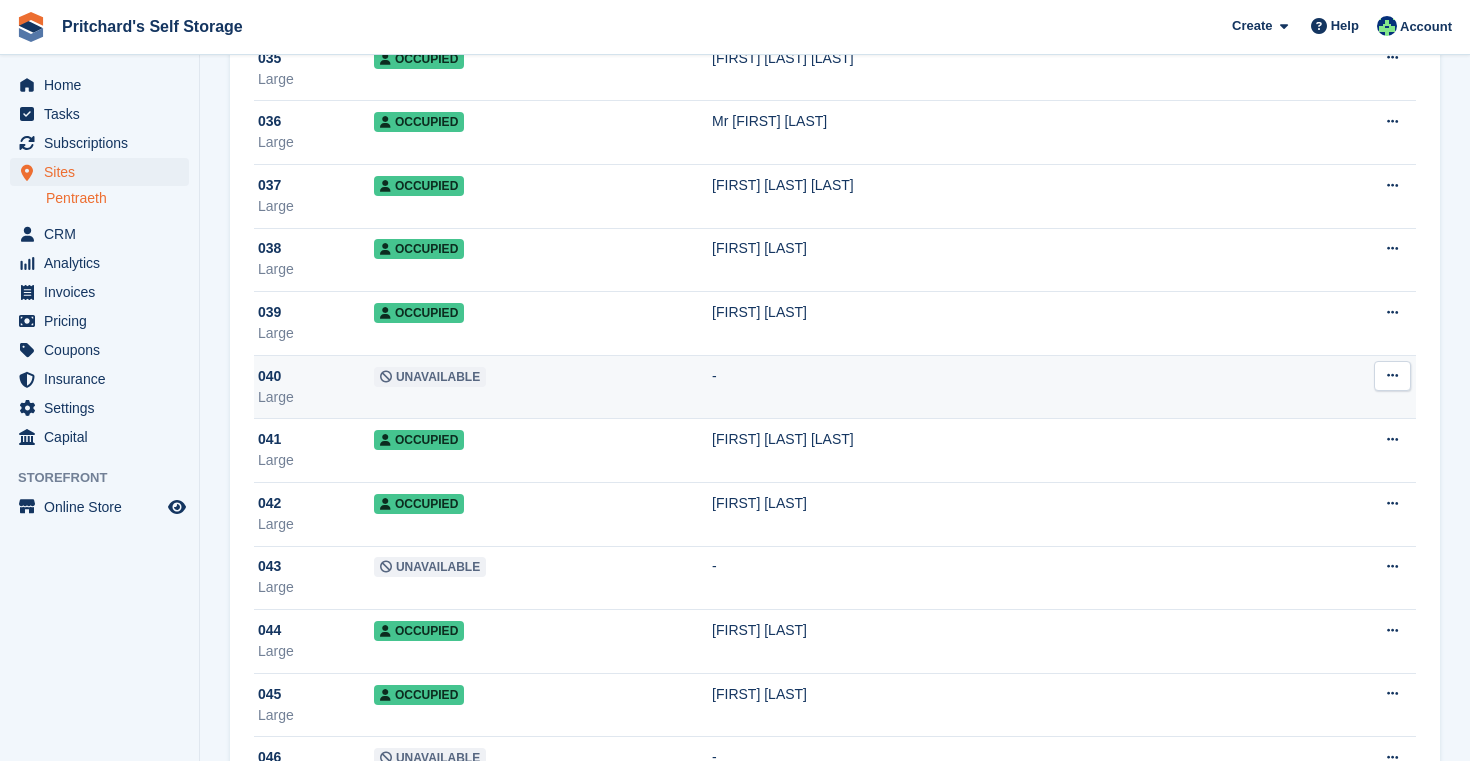 click on "Unavailable" at bounding box center [543, 387] 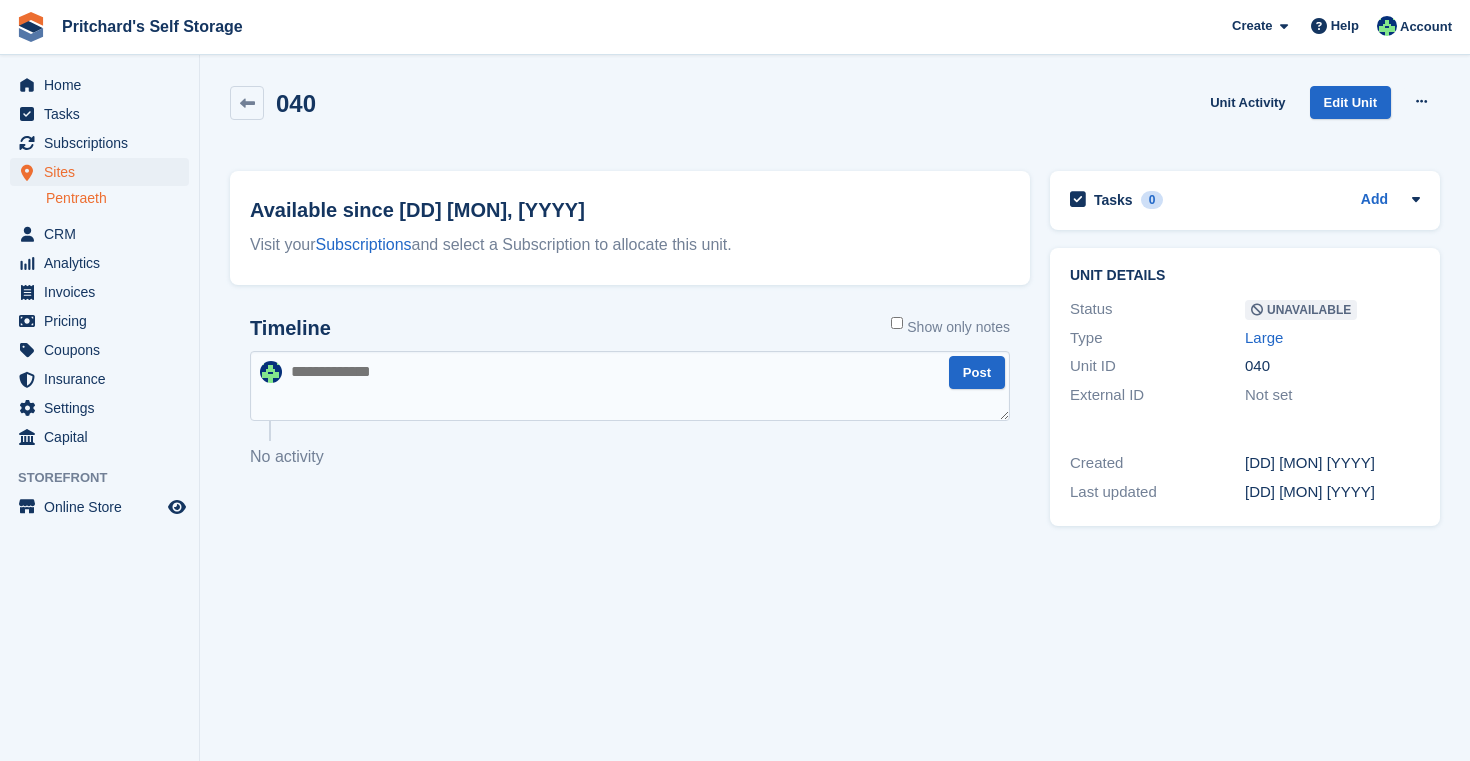 scroll, scrollTop: 0, scrollLeft: 0, axis: both 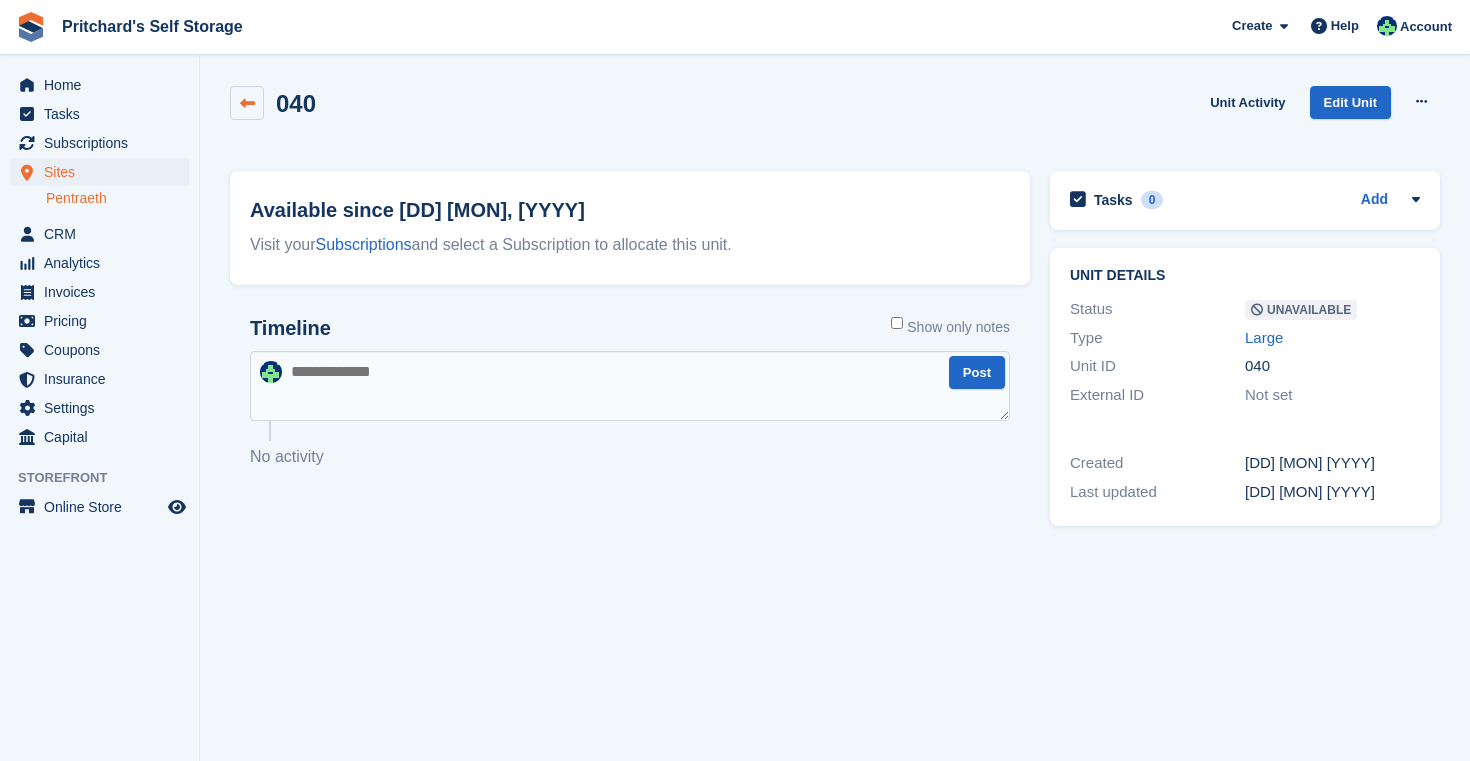 click at bounding box center (247, 103) 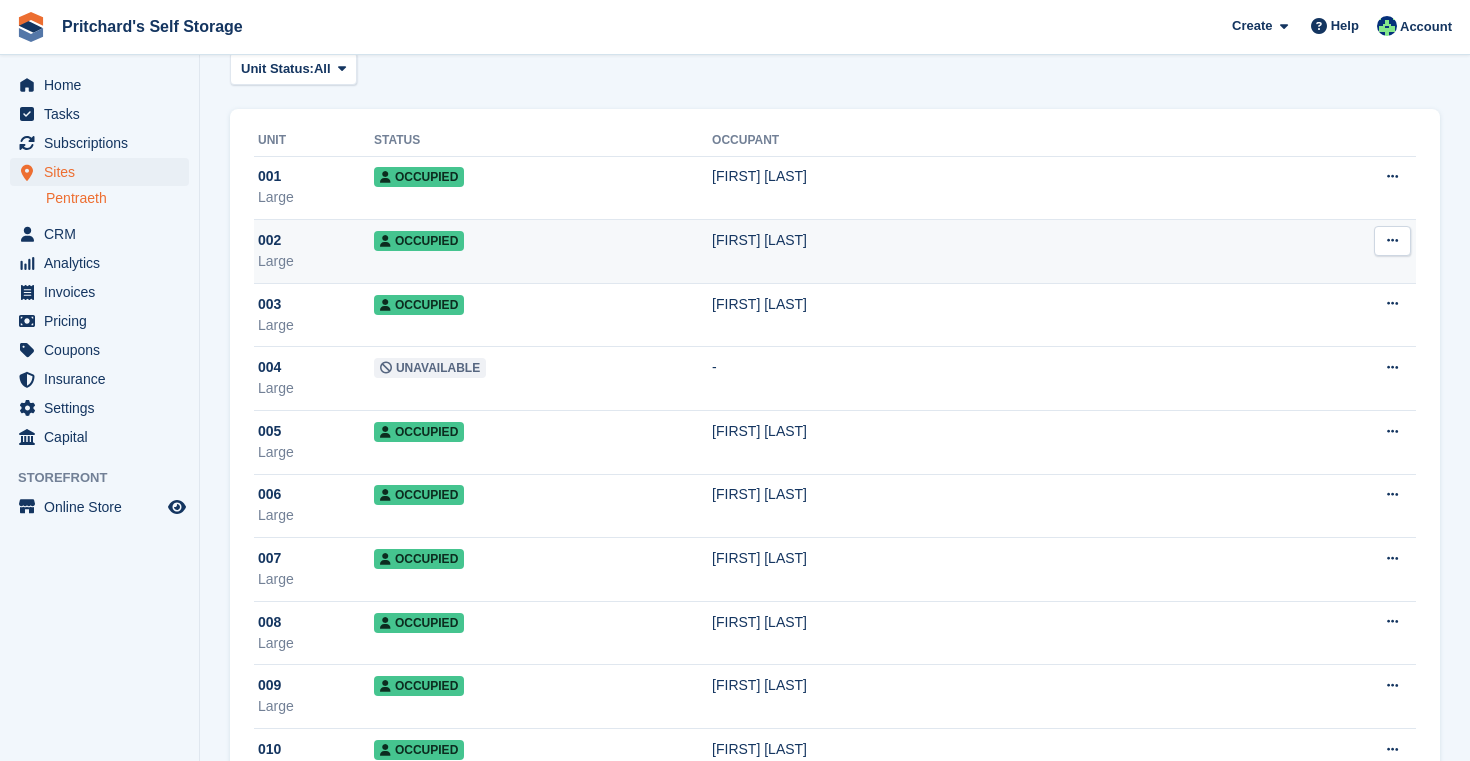 scroll, scrollTop: 107, scrollLeft: 0, axis: vertical 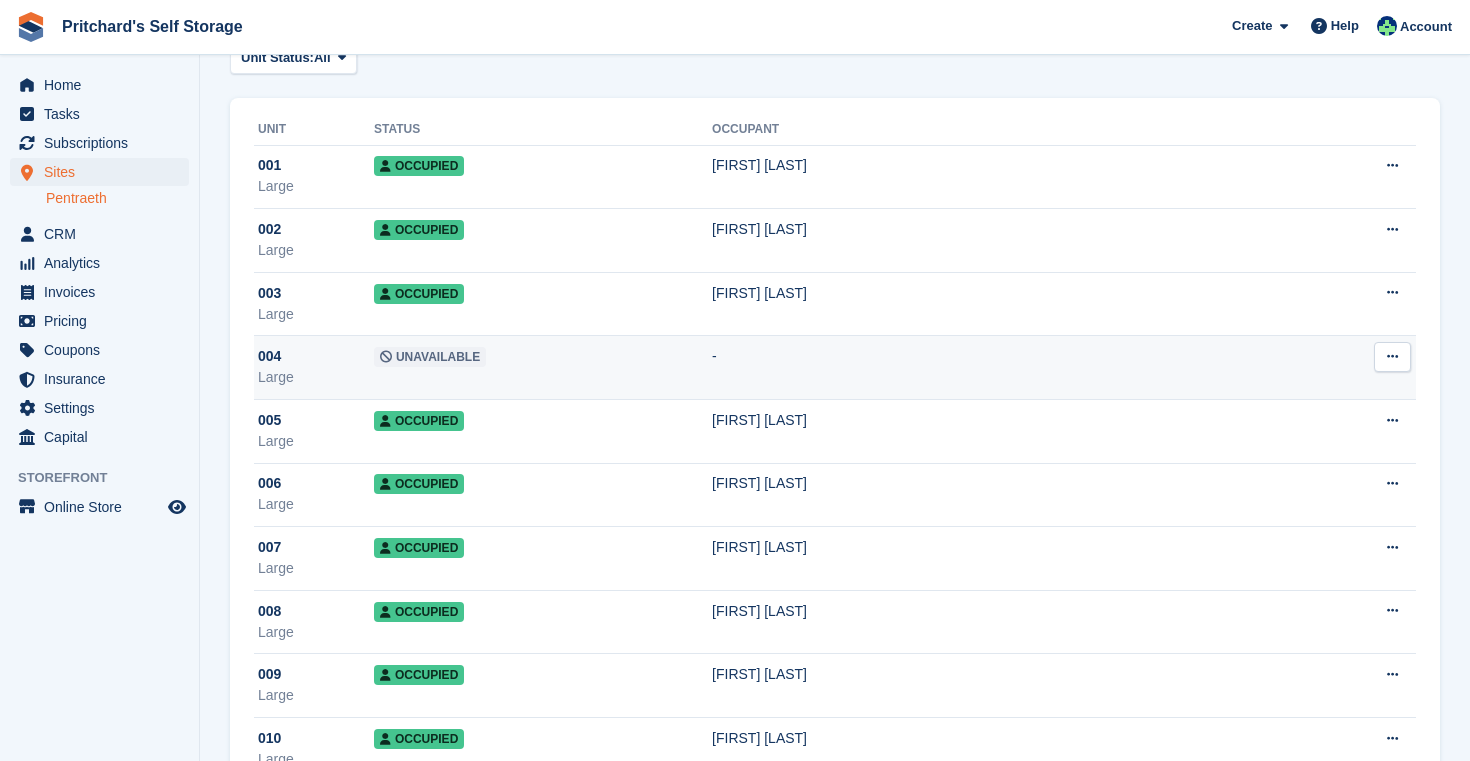 click on "Unavailable" at bounding box center (543, 368) 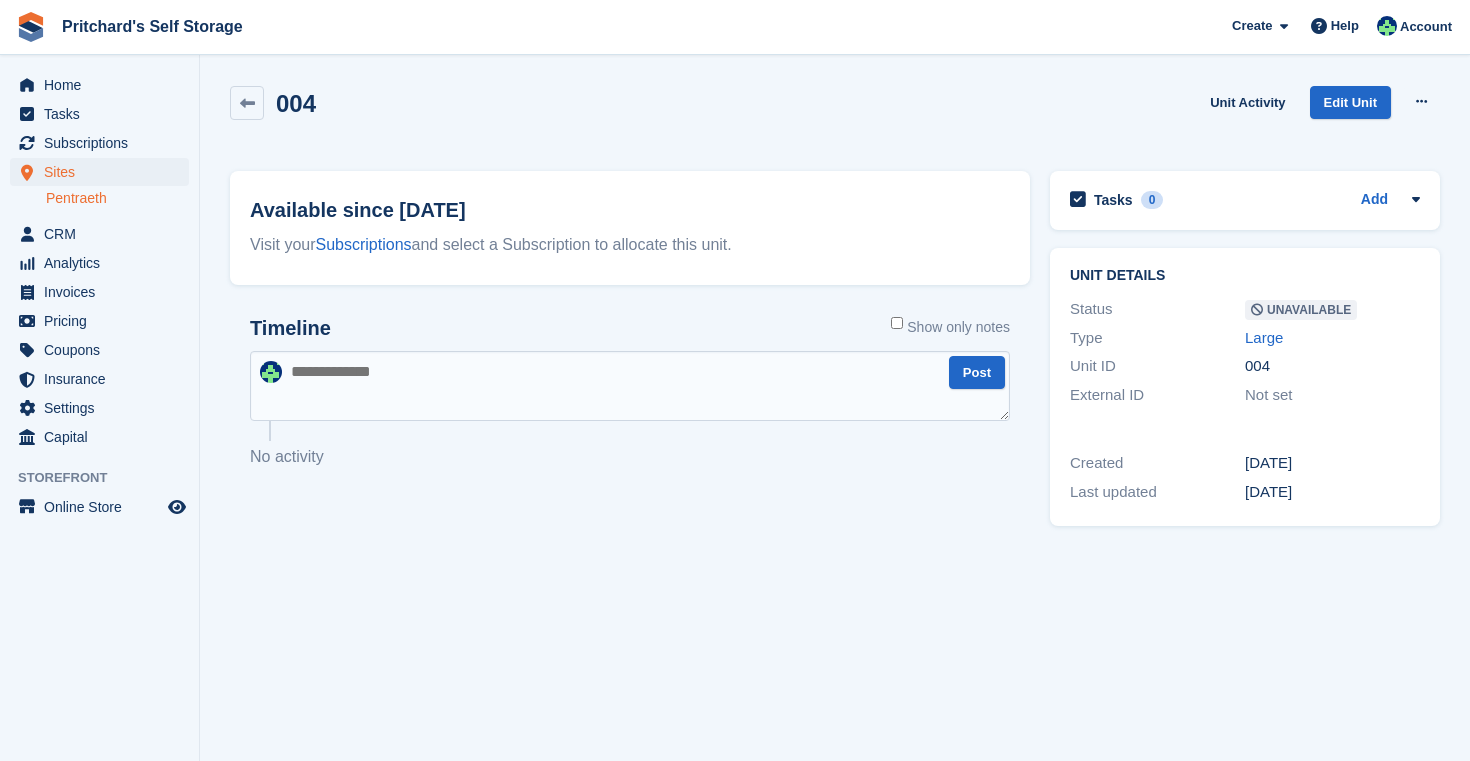 scroll, scrollTop: 0, scrollLeft: 0, axis: both 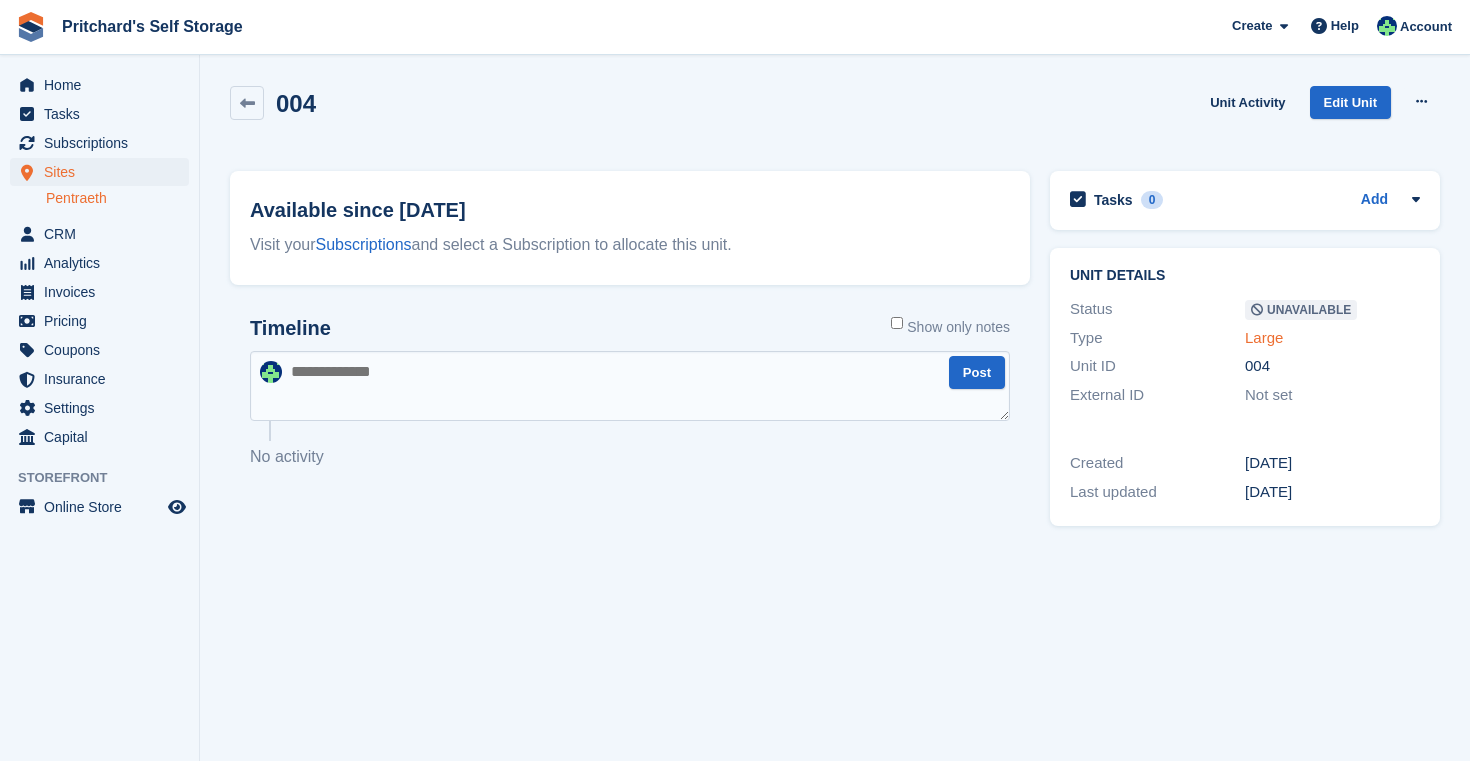 click on "Large" at bounding box center (1264, 337) 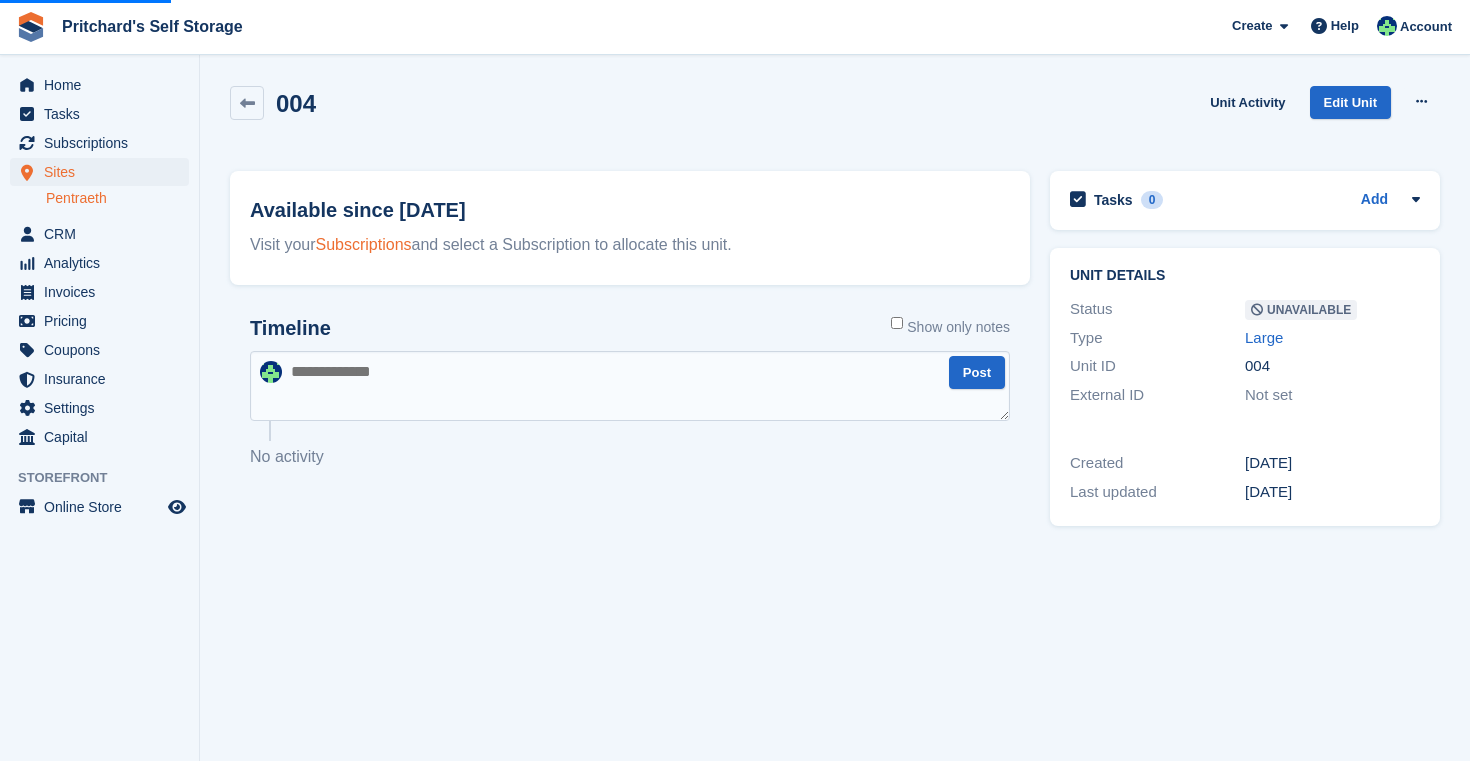 click on "Subscriptions" at bounding box center (364, 244) 